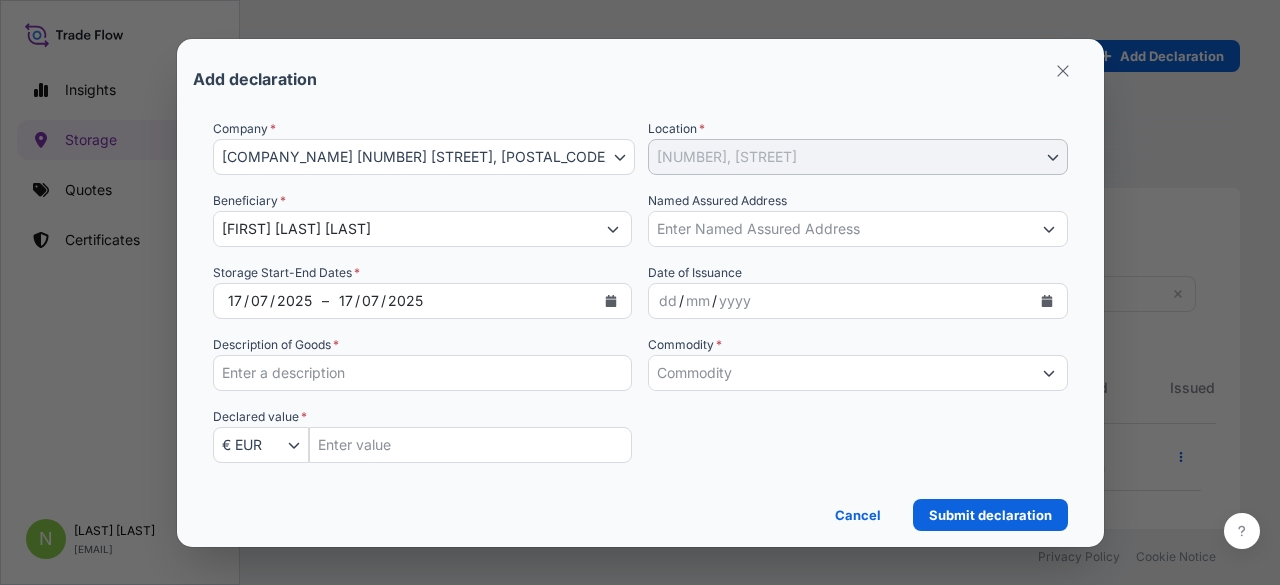 select on "31990" 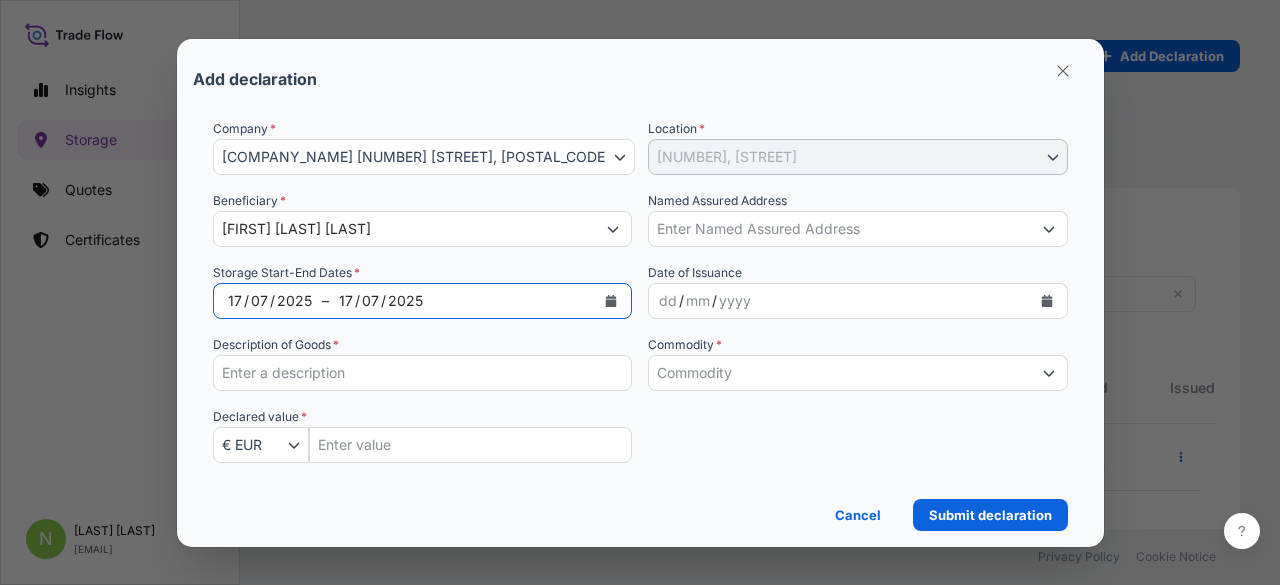 click 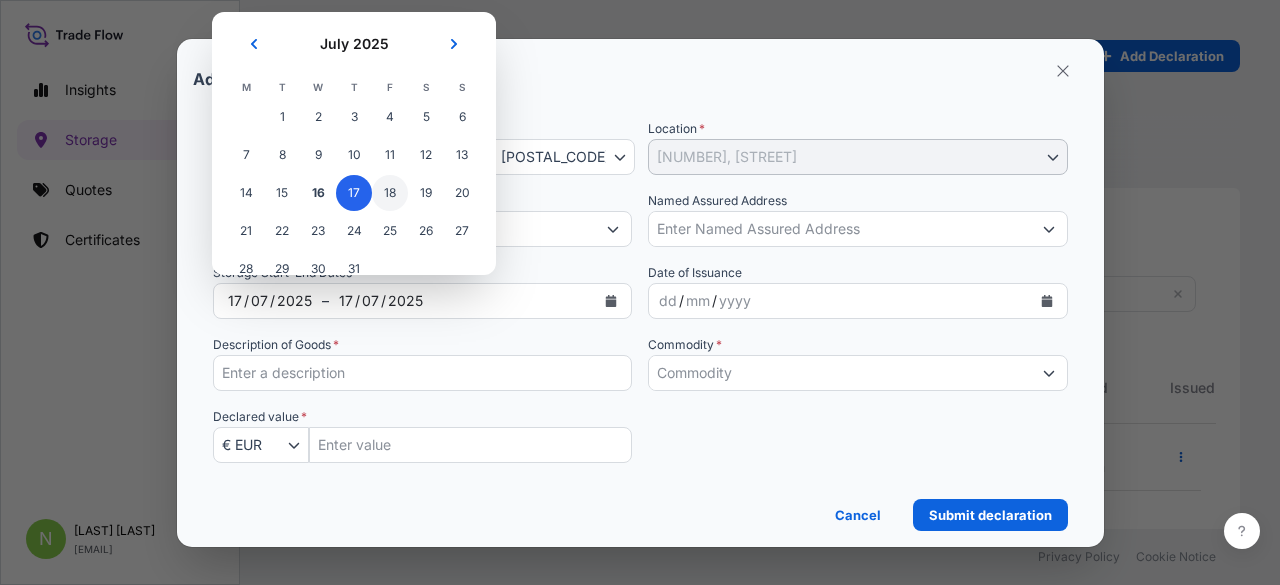 scroll, scrollTop: 28, scrollLeft: 0, axis: vertical 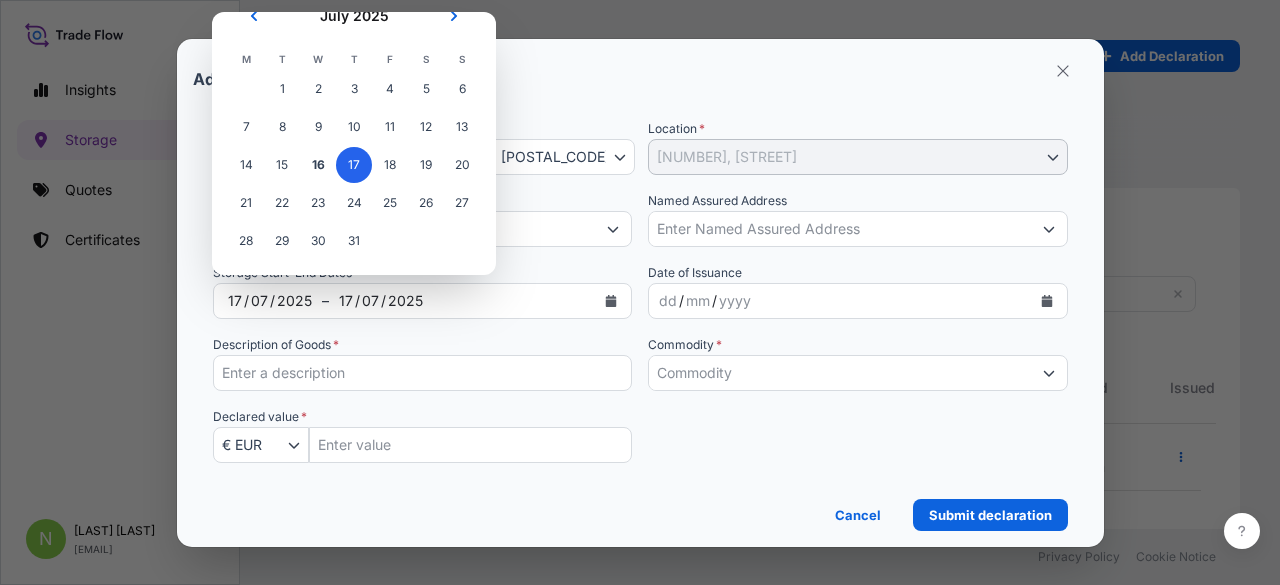 click on "Add declaration Company * CHENUE [NUMBER] [STREET], [POSTAL_CODE] [CITY] CHENUE [NUMBER] [STREET], [POSTAL_CODE] [CITY] Location * [NUMBER], [STREET] [NUMBER], [STREET] Beneficiary * [FIRST] [LAST] [LAST] Named Assured Address Storage Start-End Dates * [DATE] – [DATE] Date of Issuance [DATE] Description of Goods * Commodity * Declared value * € EUR € EUR £ GBP $ USD ؋ AFN $ AUD R$ BRL $ CAD ¥ CNY $ HKD ₹ INR ¥ JPY DH MAD RM MYR $ NZD zł PLN ﷼ SAR $ SGD TL TRY د.إ AED Lek ALL ƒ ANG $ ARS ƒ AWG ман AZN KM BAM $ BBD лв BGN $ BMD $ BND $ BSD P BWP p. BYR BZ$ BZD CHF CHF ₡ CRC Kč CZK kr DKK RD$ DOP £ EGP $ FJD £ FKP £ GIP Q GTQ $ GYD L HNL kn HRK Ft HUF Rp IDR ₪ ILS ﷼ IRR kr ISK J$ JMD лв KGS ៛ KHR ₩ KPW ₩ KRW $ KYD лв KZT ₭ LAK £ LBP ₨ LKR $ LRD Lt LTL Ls LVL ден MKD ₮ MNT ₨ MUR MT MZN ₦ NGN C$ NIO kr NOK ₨ NPR ﷼ OMR S/. PENPhp PHP ₨ PKR Gs PYG ﷼ QAR lei RON Дин. RSD руб RUB $ SBD ₨ SCR kr SEK £ SHP S SOS $ SRD" at bounding box center (640, 292) 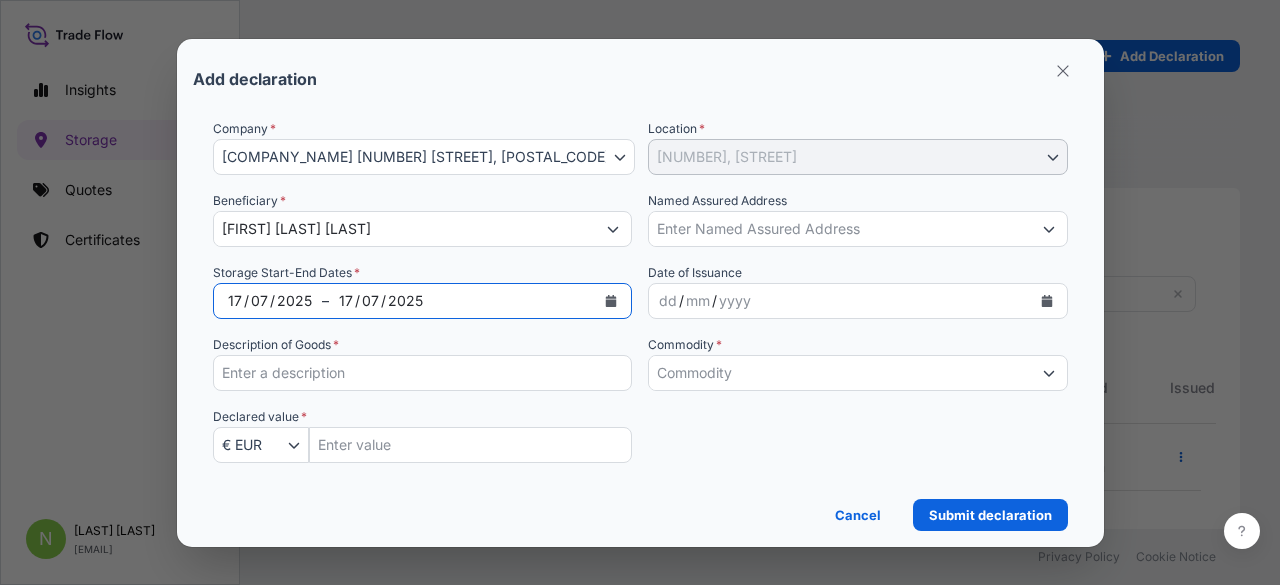 click on "yyyy" at bounding box center (735, 301) 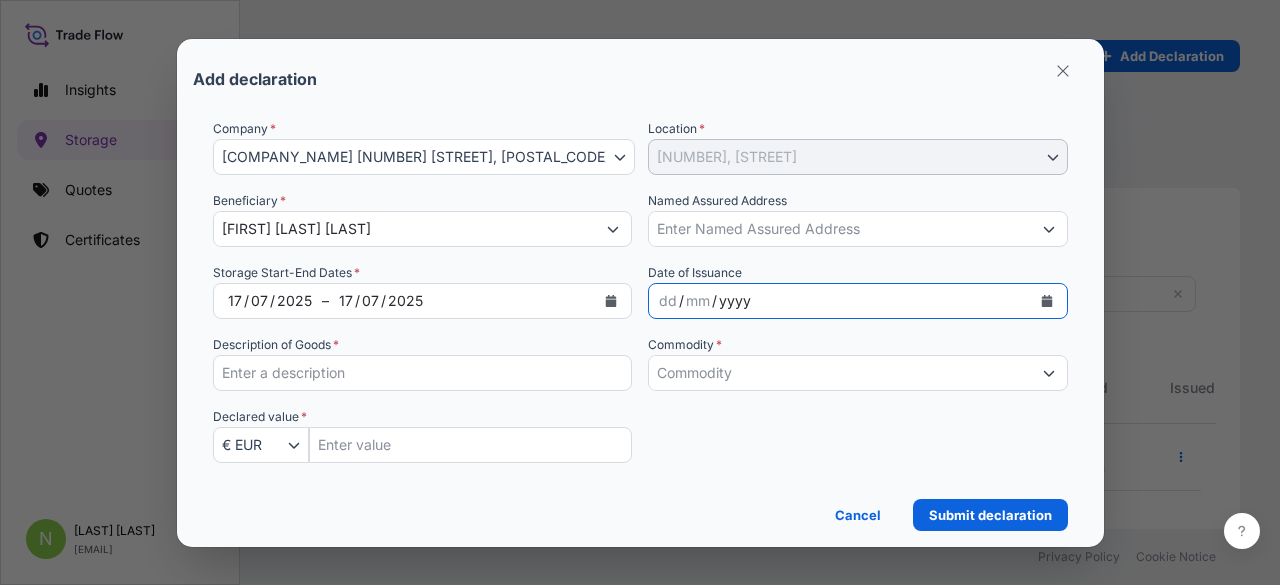 click on "[DATE]" at bounding box center (462, 301) 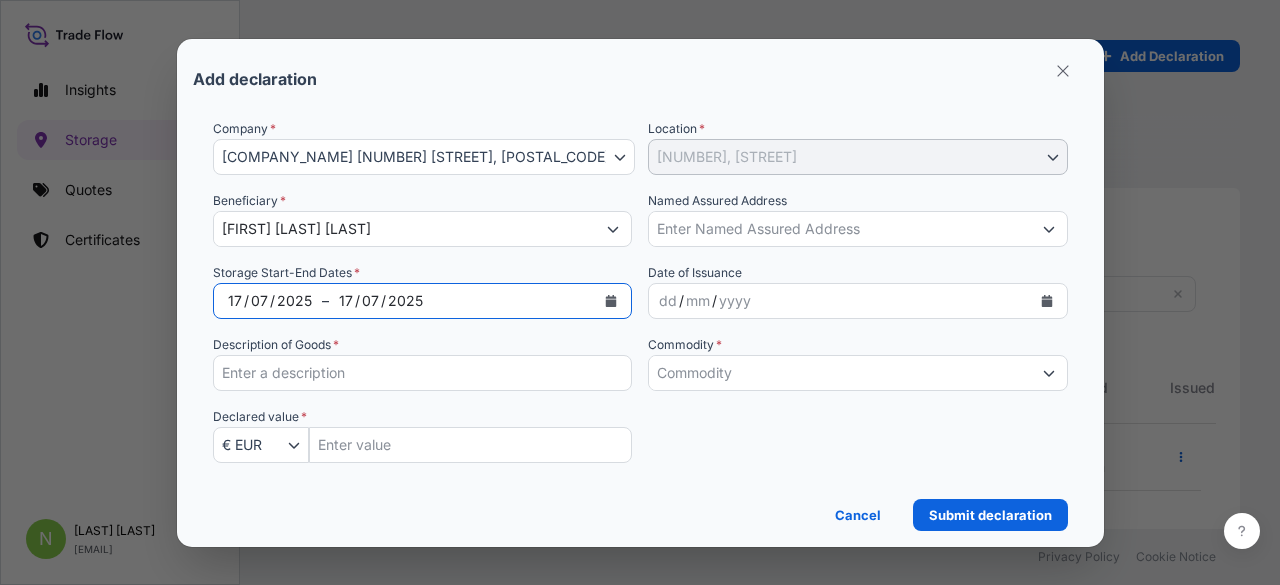 click at bounding box center (611, 301) 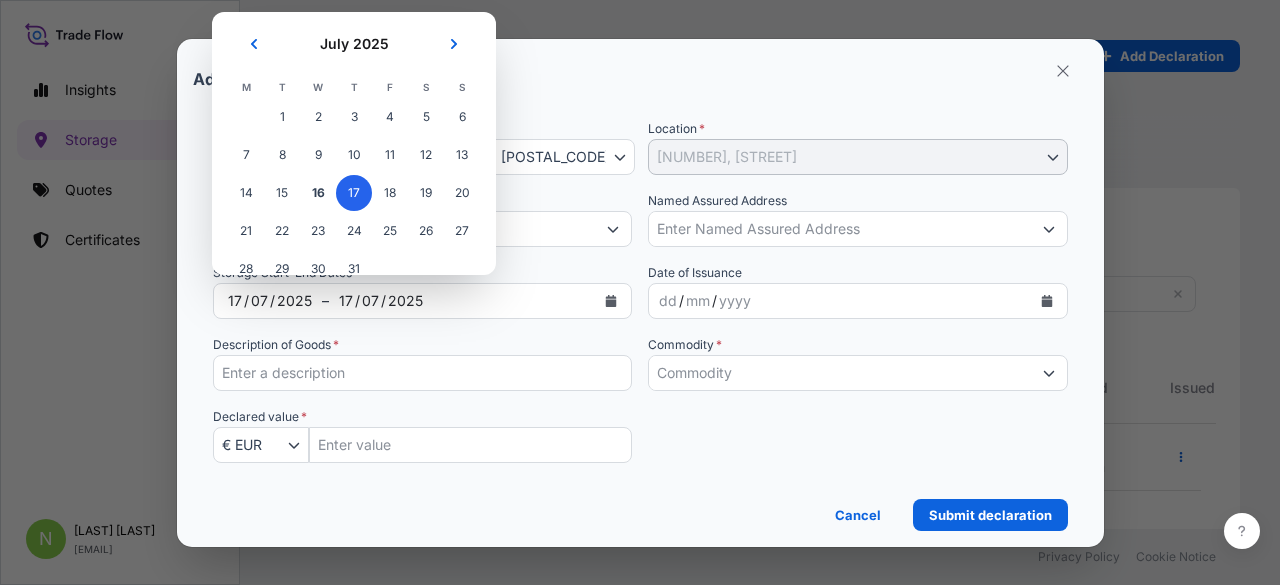 click on "dd / mm / yyyy" at bounding box center (840, 301) 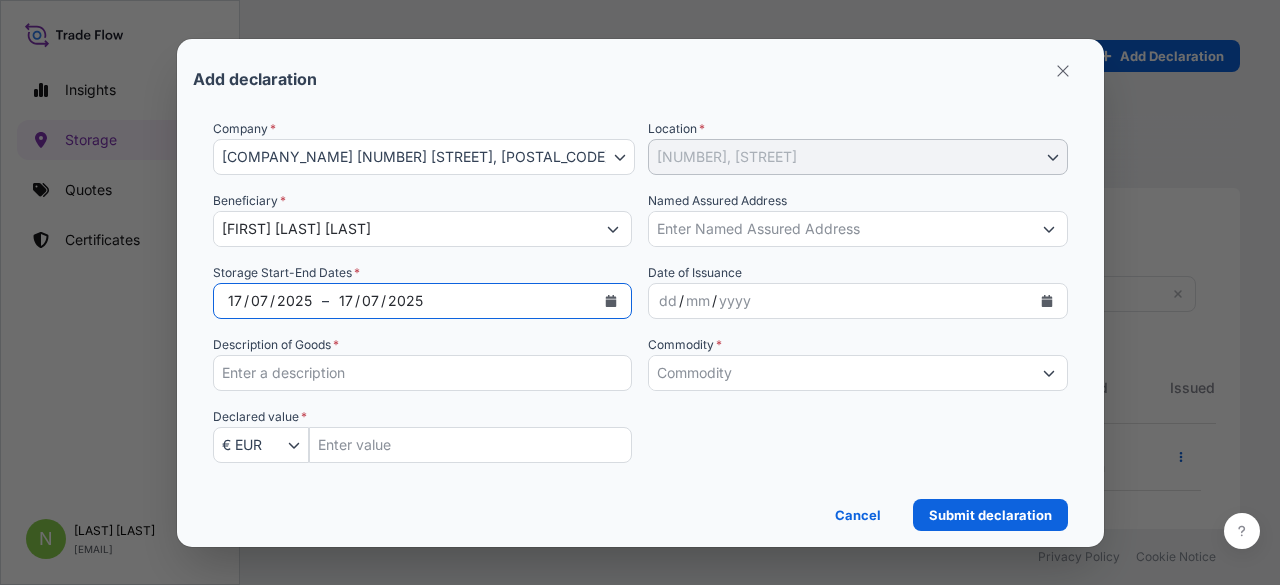 click on "[DATE]" at bounding box center [462, 301] 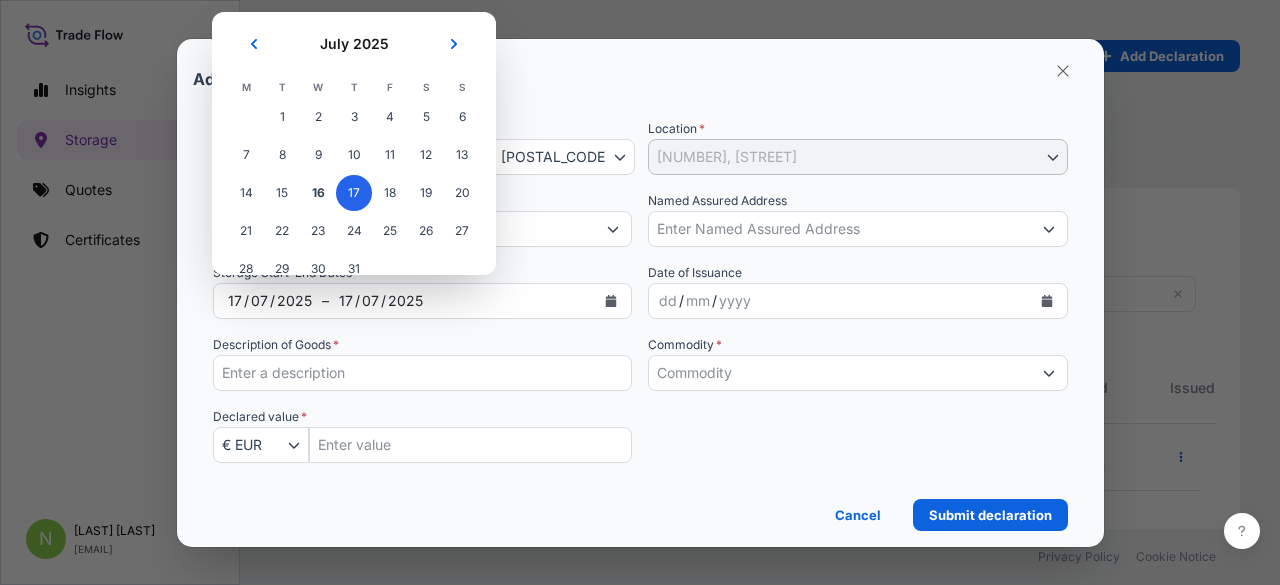click on "17" at bounding box center [354, 193] 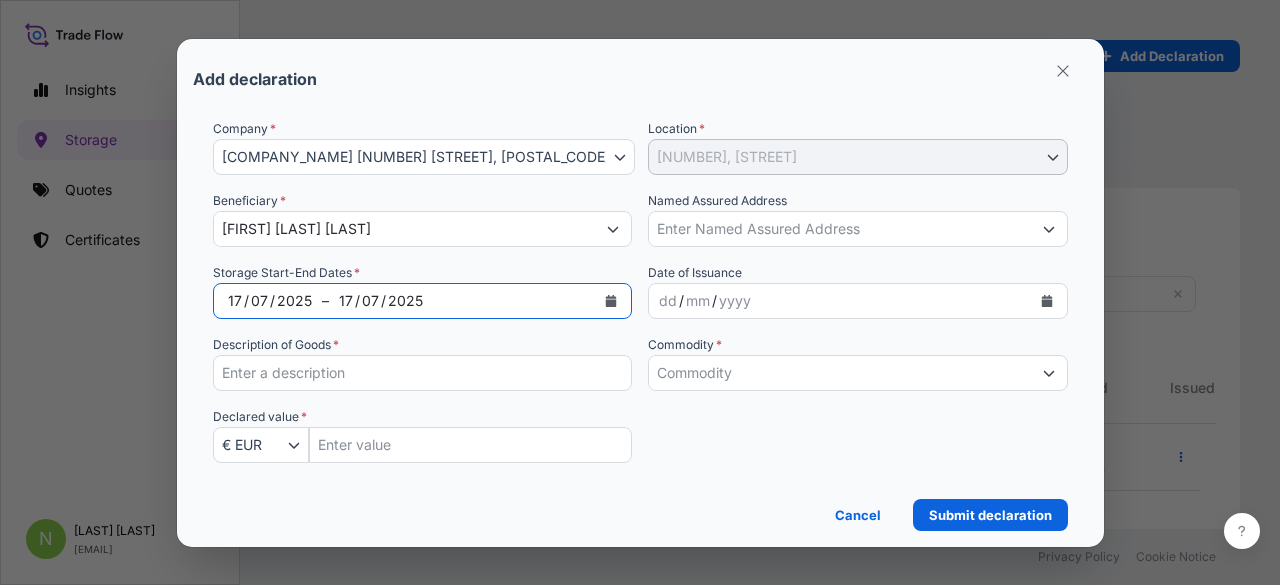 click on "[DATE]" at bounding box center (462, 301) 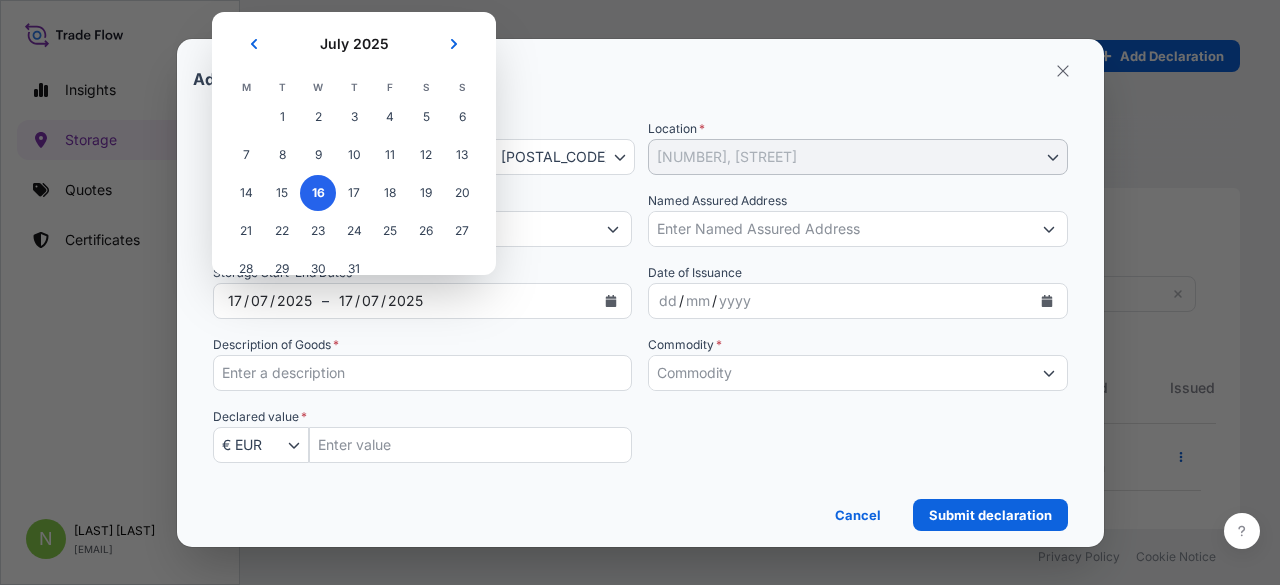 click on "16" at bounding box center (318, 193) 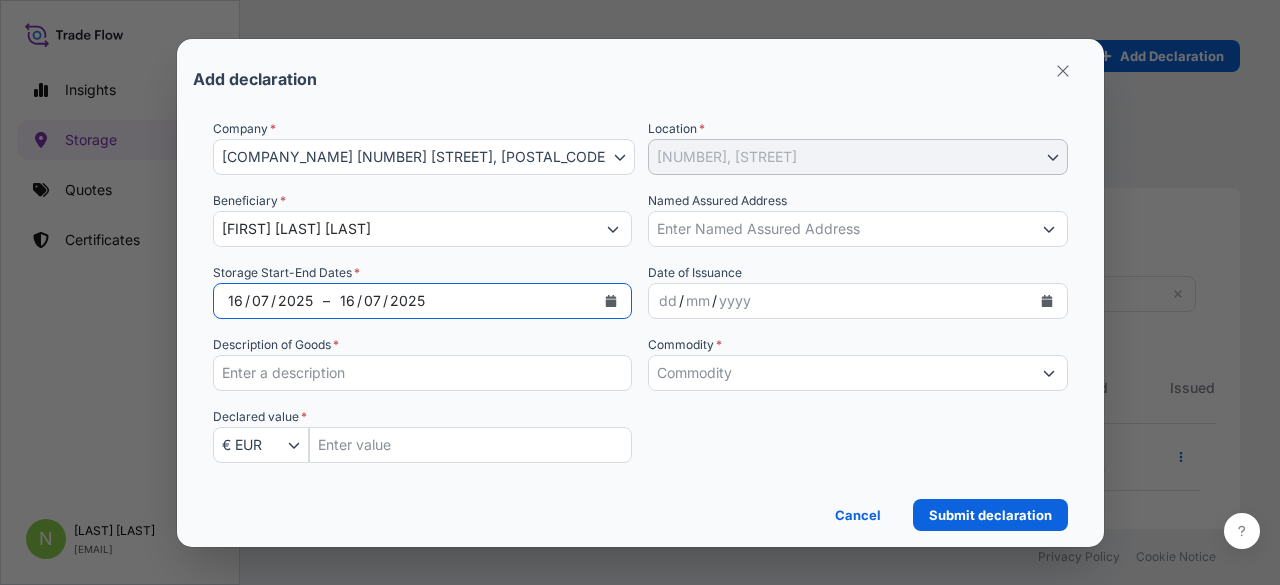 click at bounding box center (611, 301) 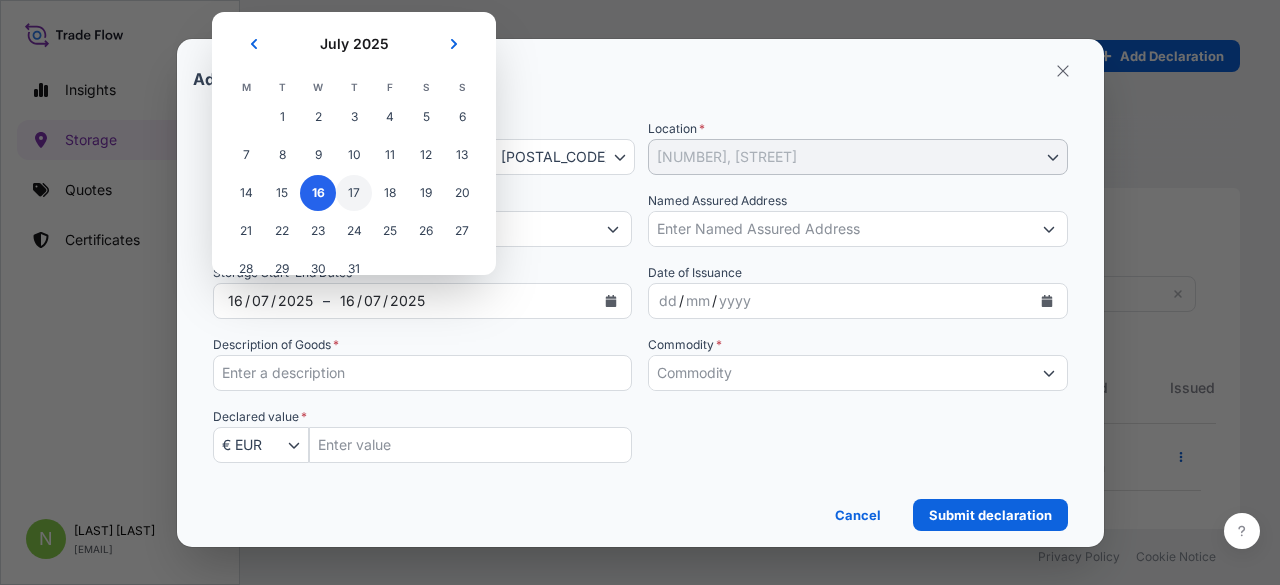 click on "17" at bounding box center (354, 193) 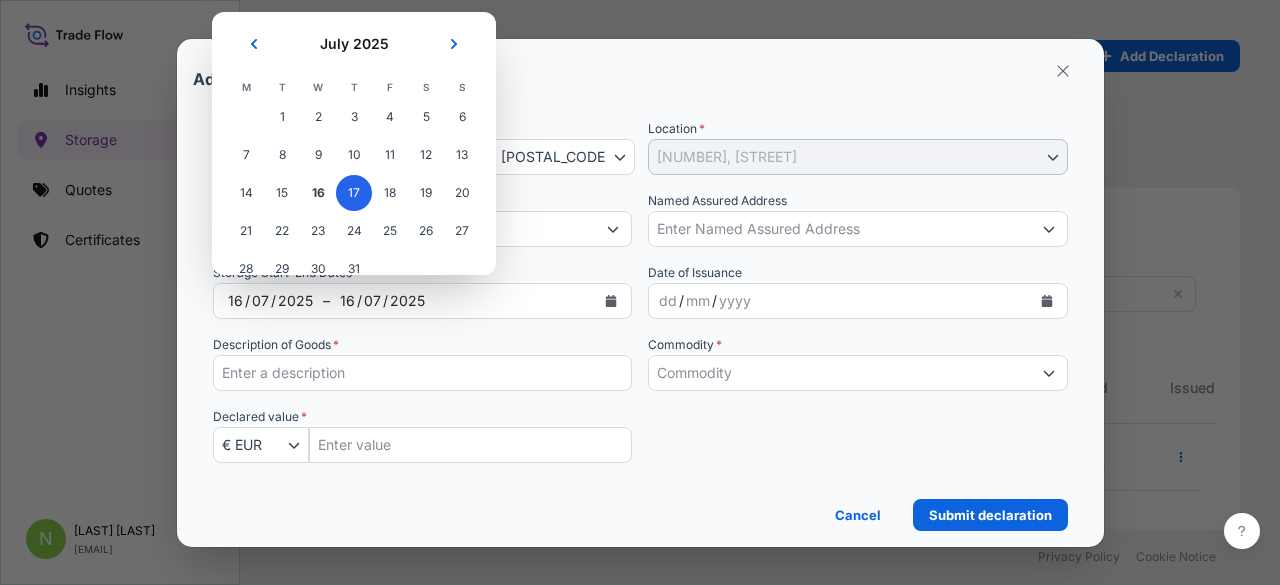 click on "17" at bounding box center (354, 193) 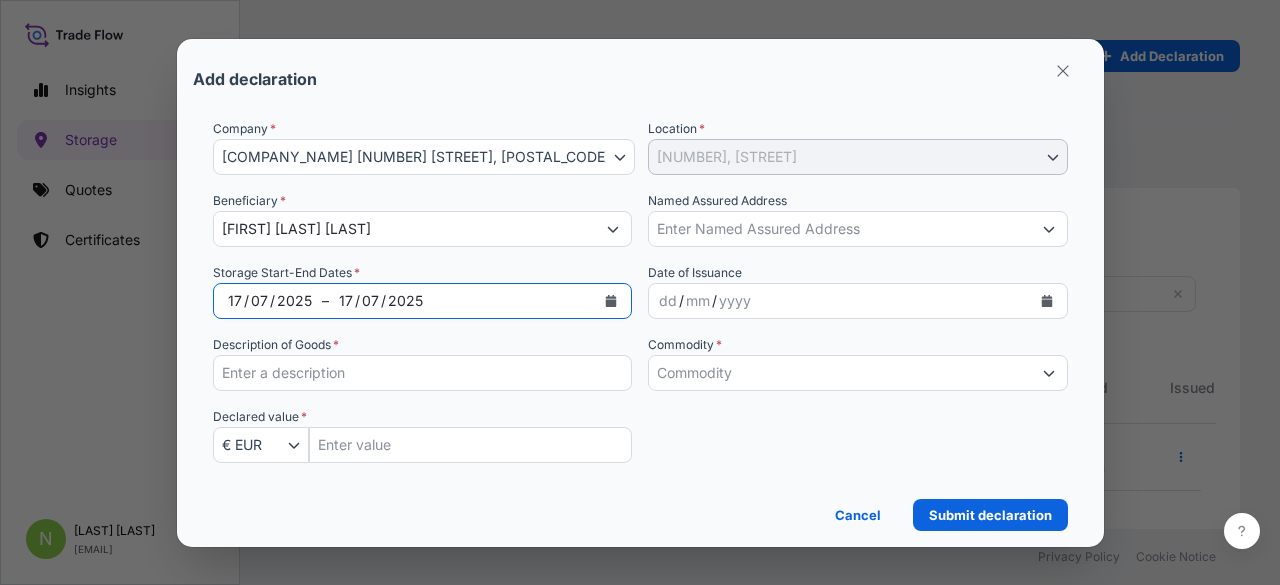 click at bounding box center (611, 301) 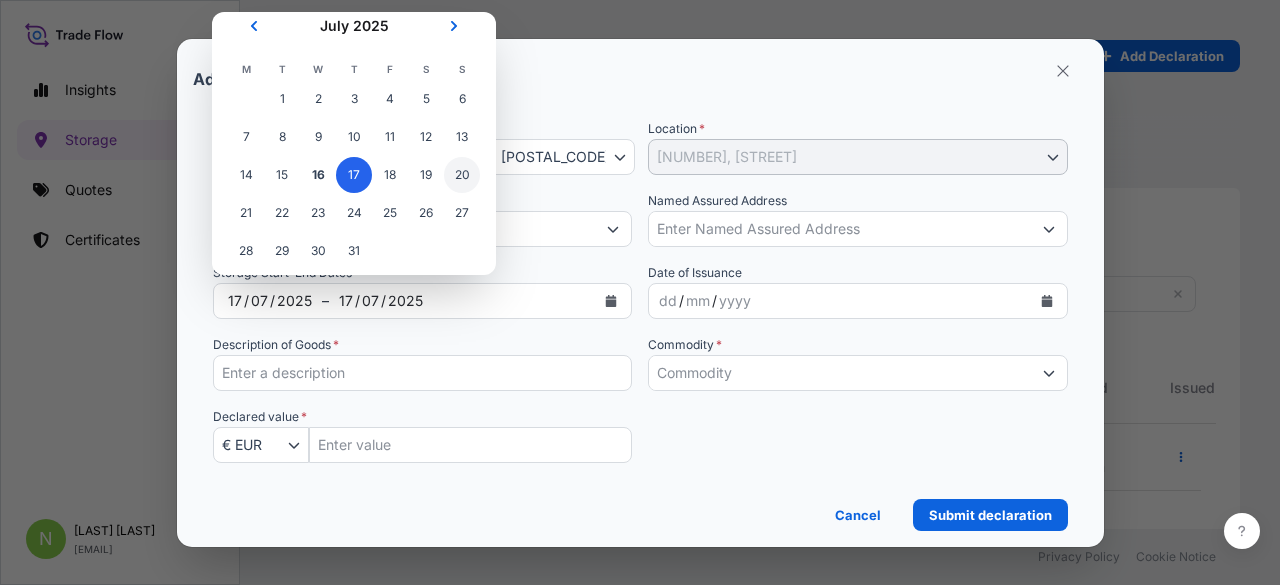 scroll, scrollTop: 28, scrollLeft: 0, axis: vertical 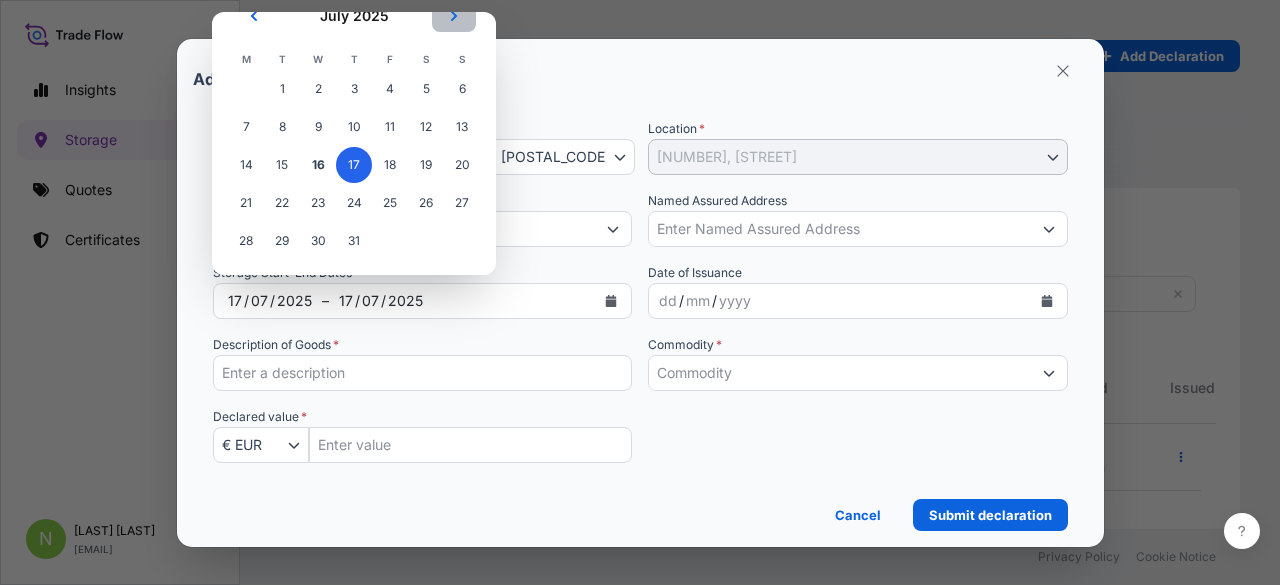 click at bounding box center (454, 16) 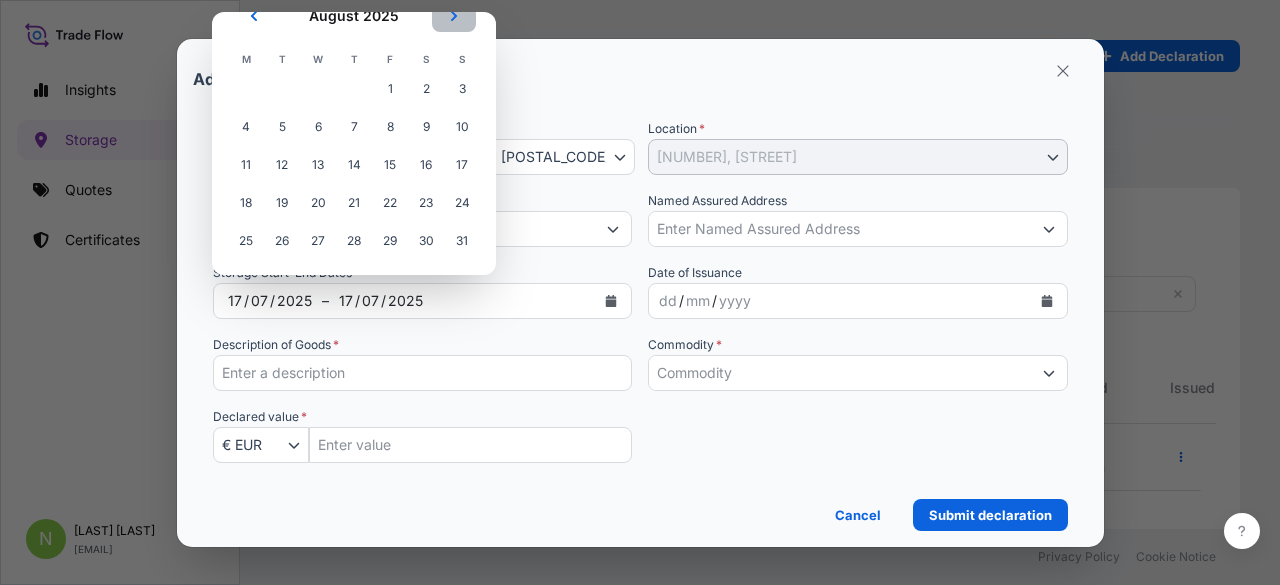 click at bounding box center (454, 16) 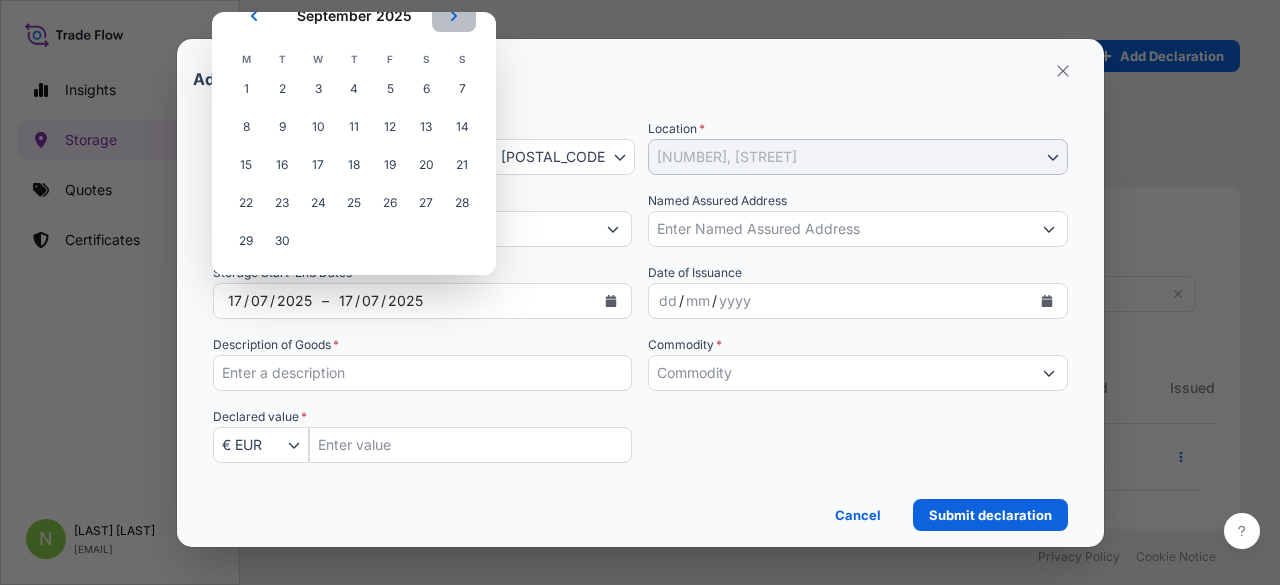 click at bounding box center [454, 16] 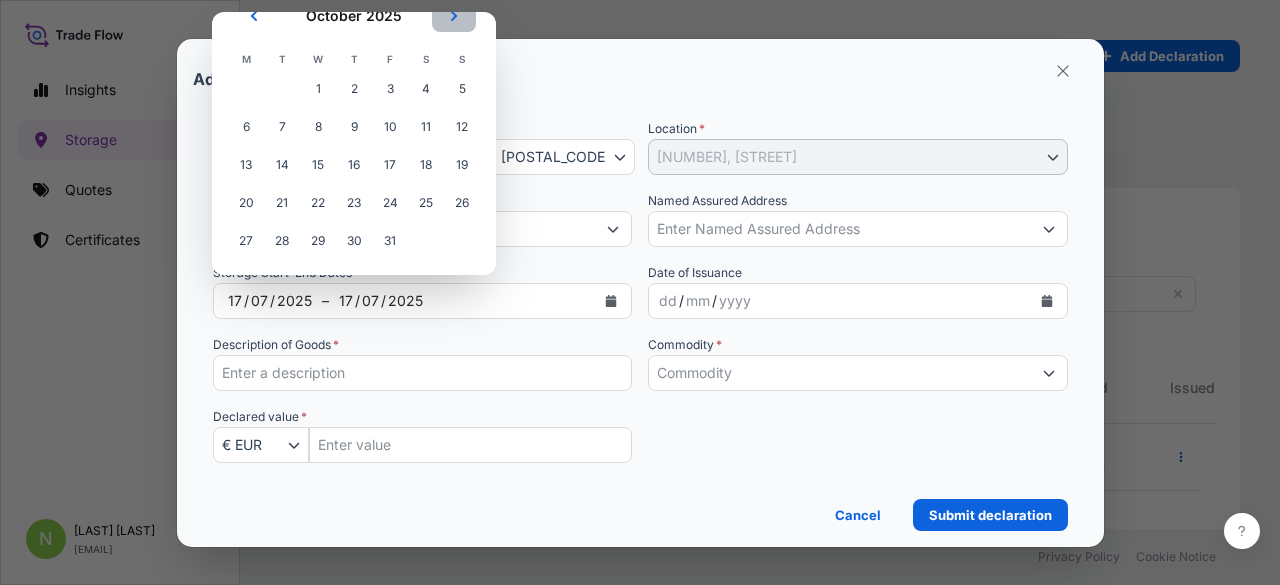 click at bounding box center (454, 16) 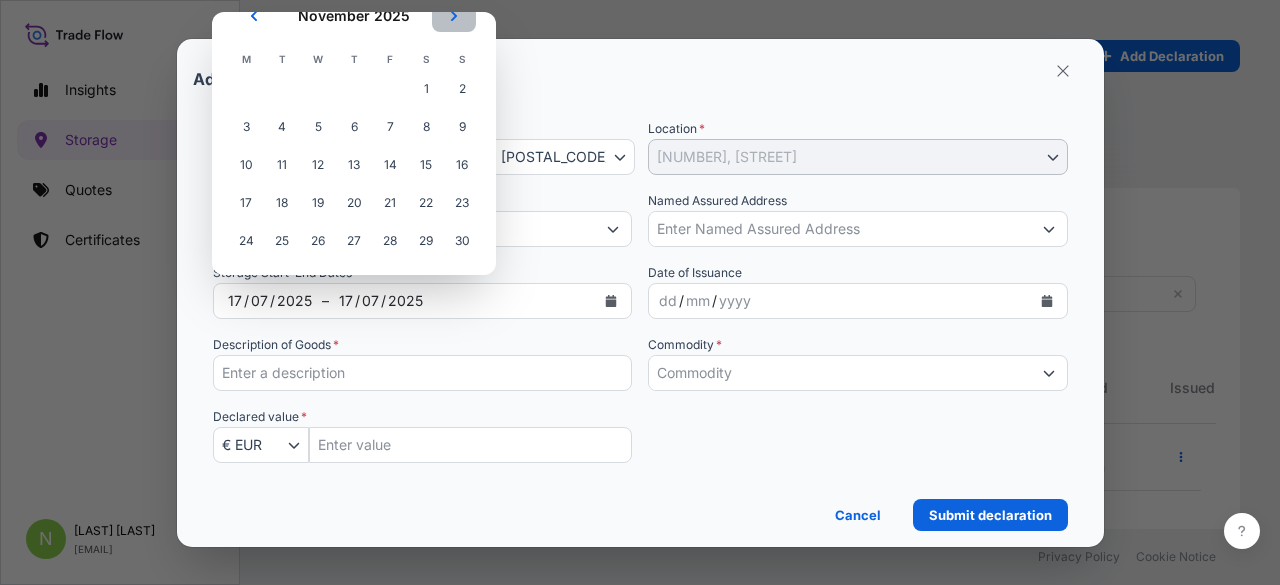 click at bounding box center (454, 16) 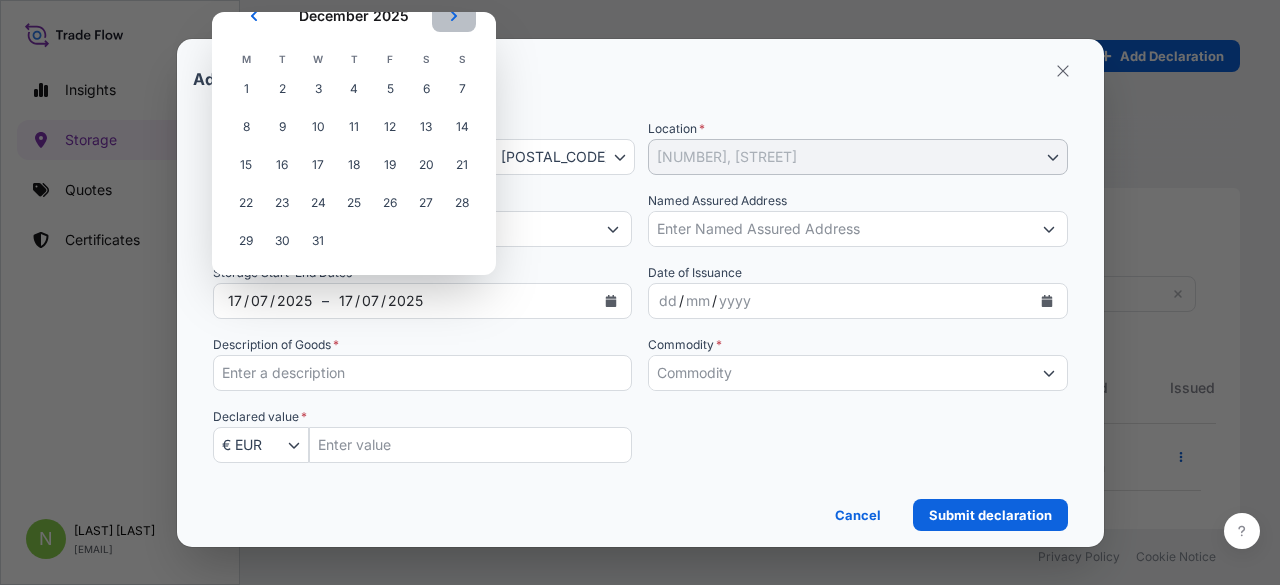click at bounding box center (454, 16) 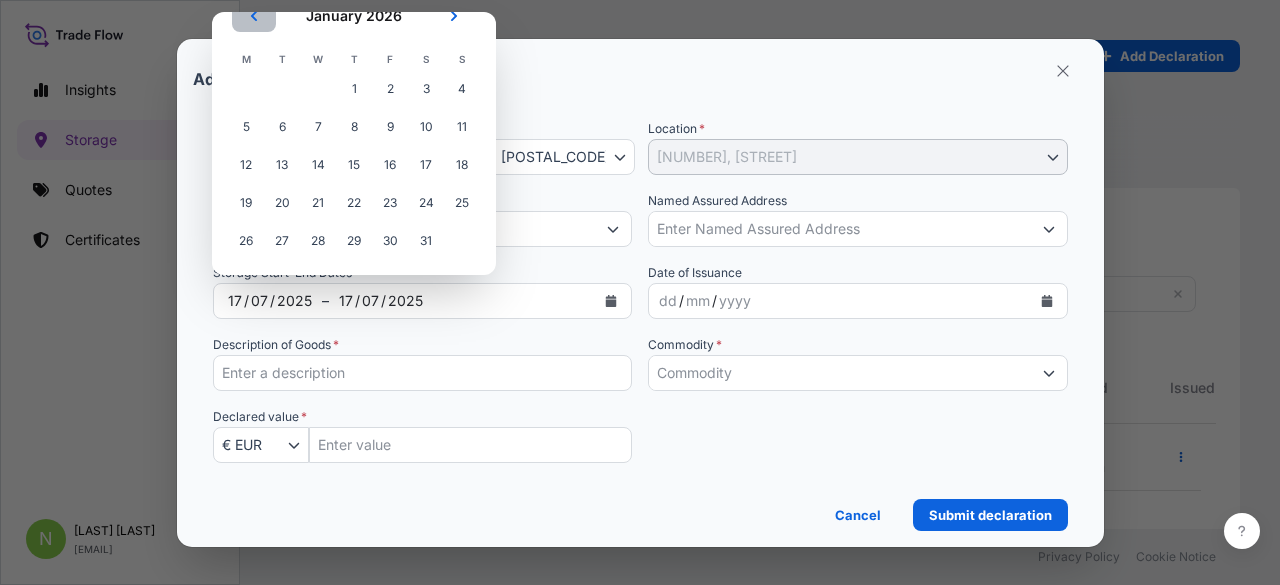 click at bounding box center [254, 16] 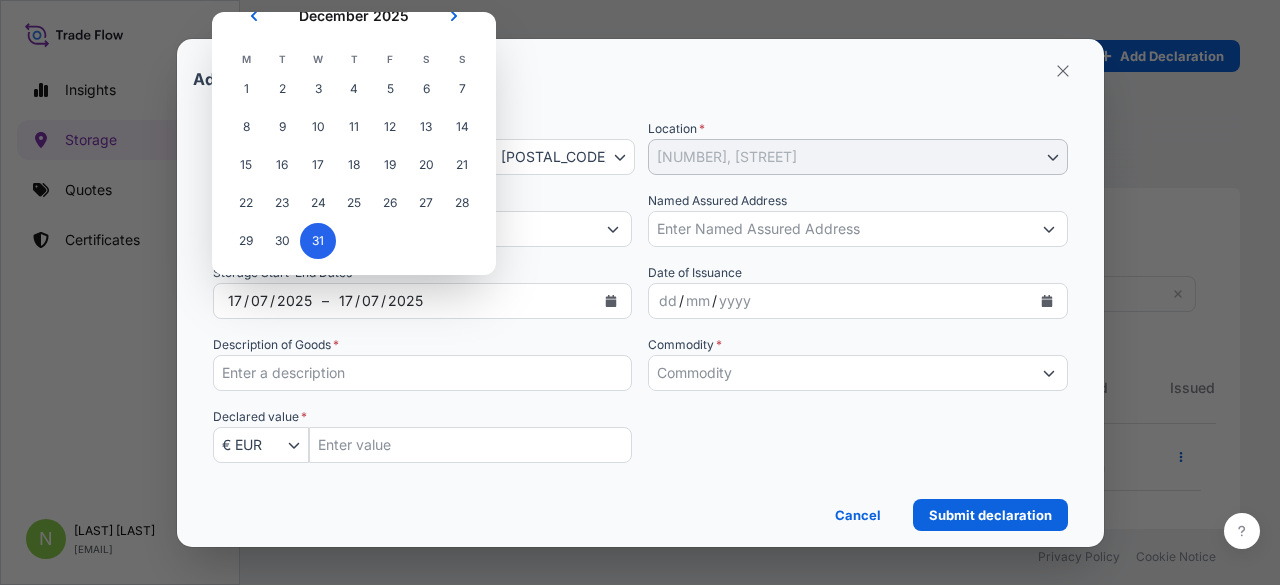 click on "31" at bounding box center [318, 241] 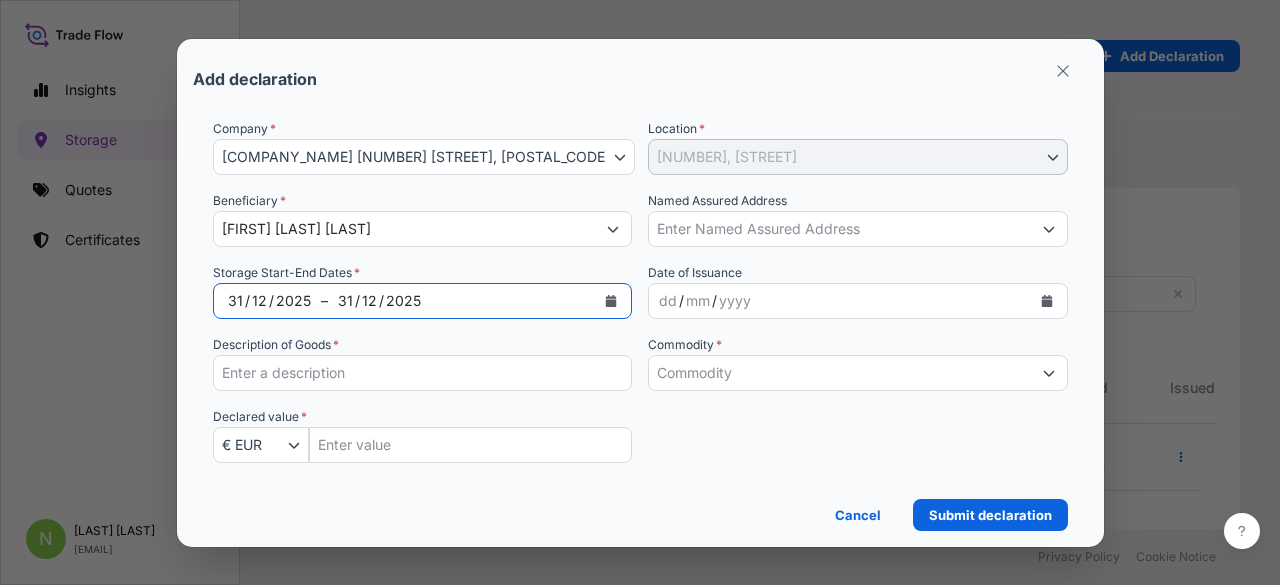click 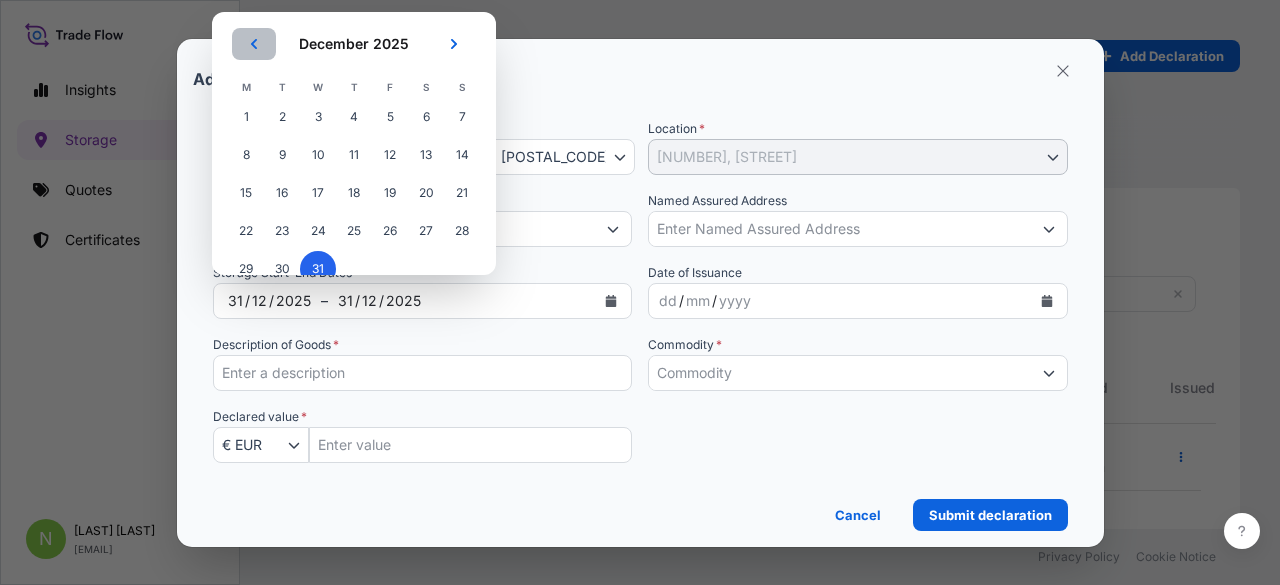 click at bounding box center [254, 44] 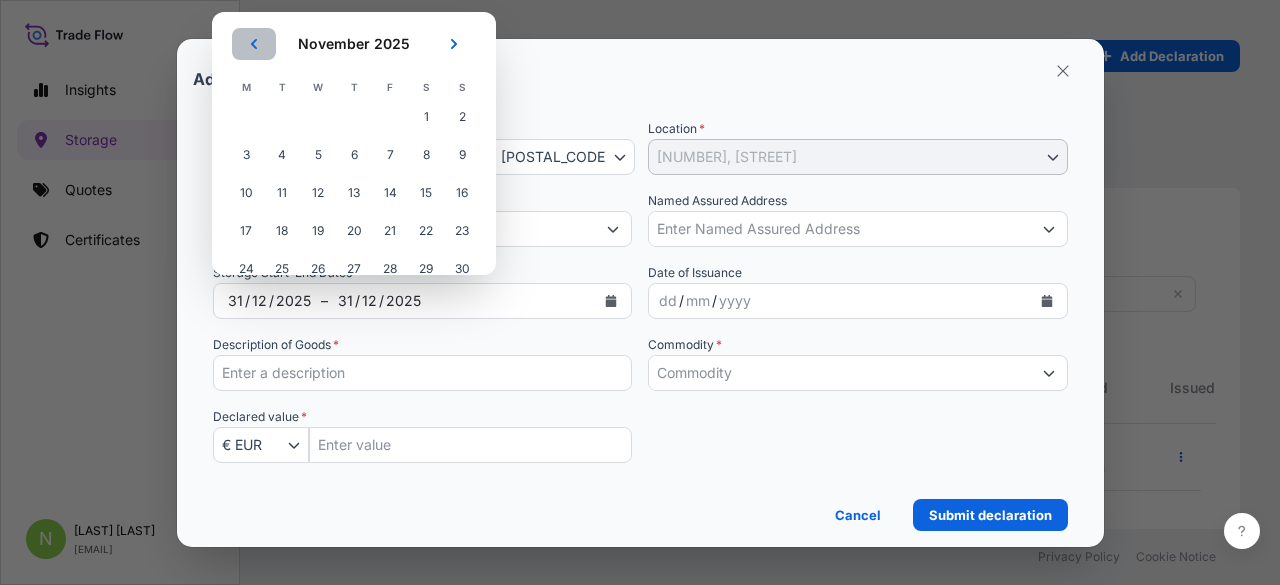 click at bounding box center (254, 44) 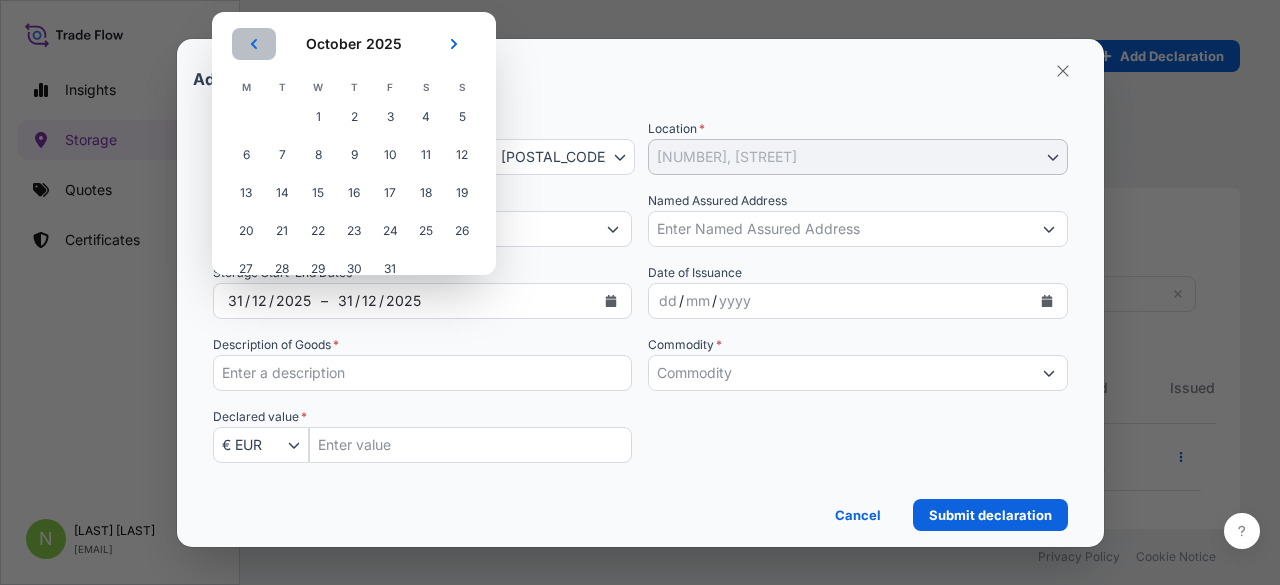click at bounding box center (254, 44) 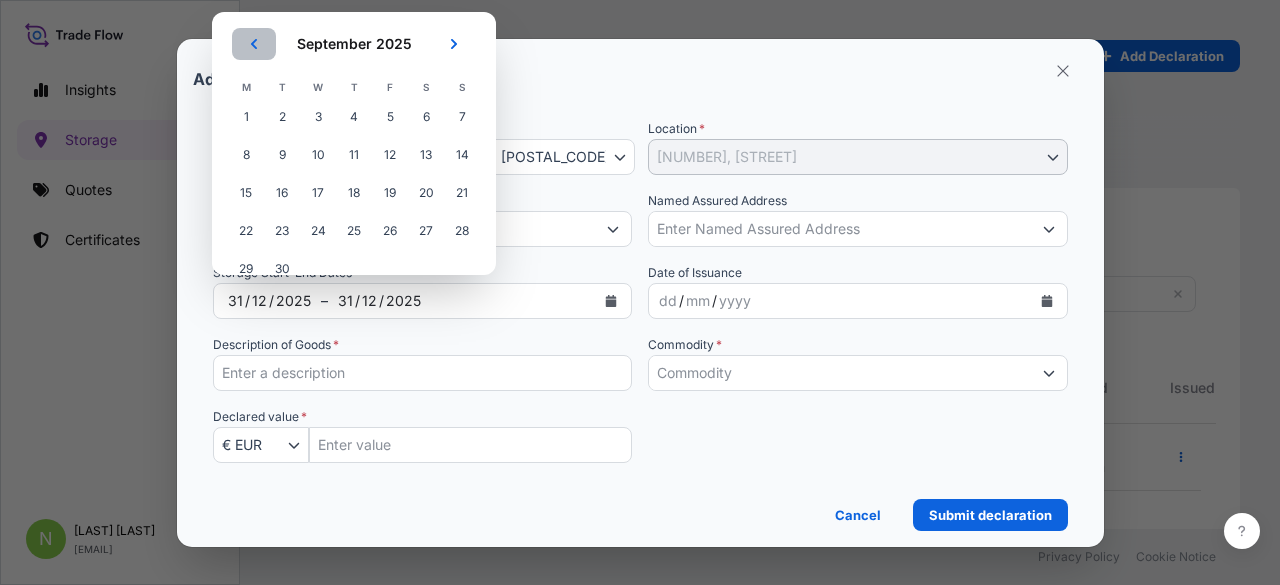 click at bounding box center (254, 44) 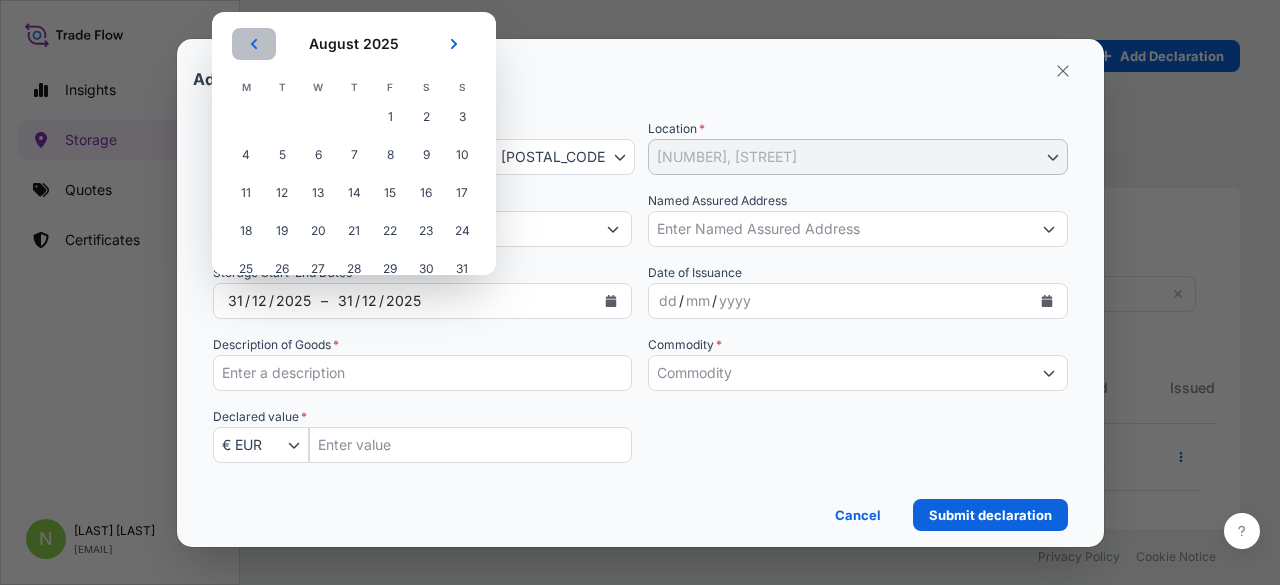 click at bounding box center (254, 44) 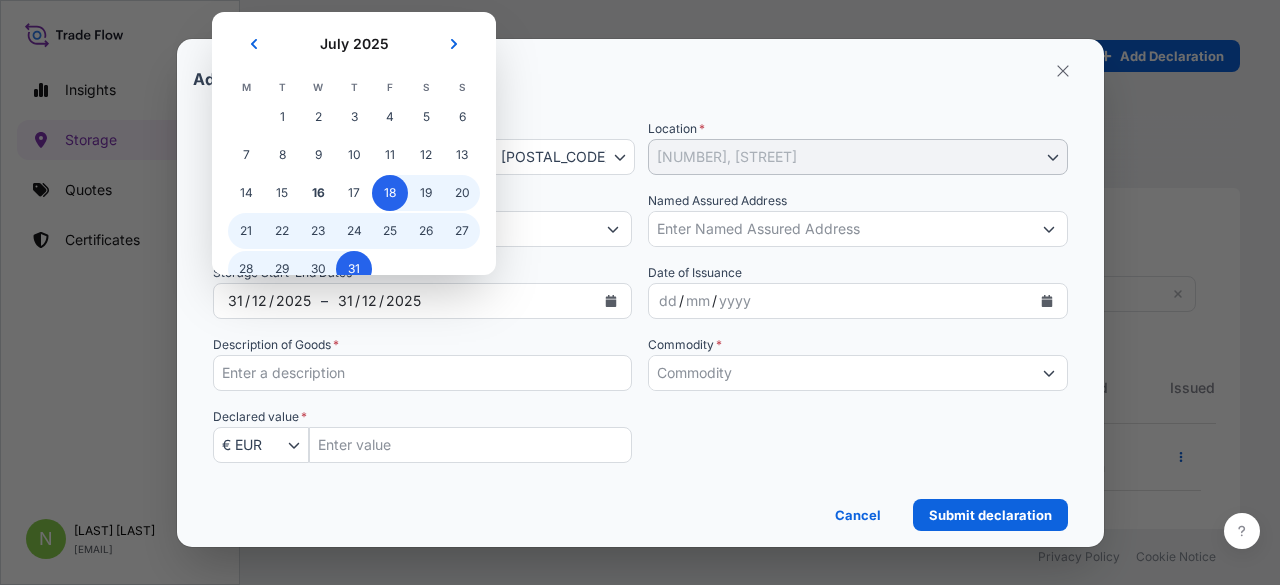 click on "[NUMBER]" at bounding box center (354, 193) 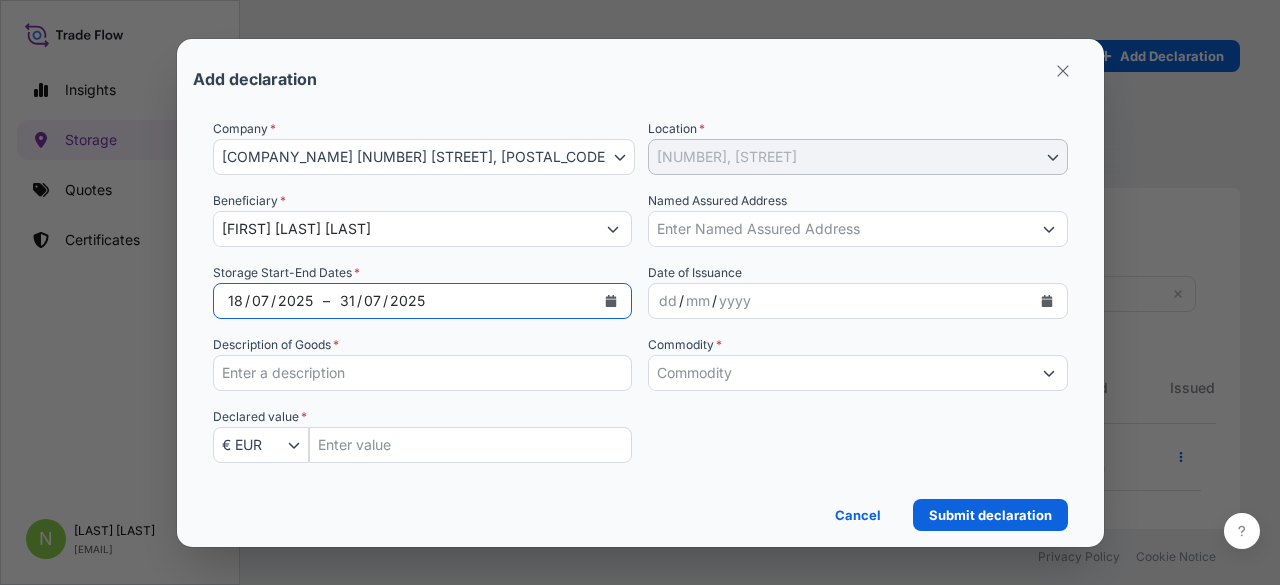 click 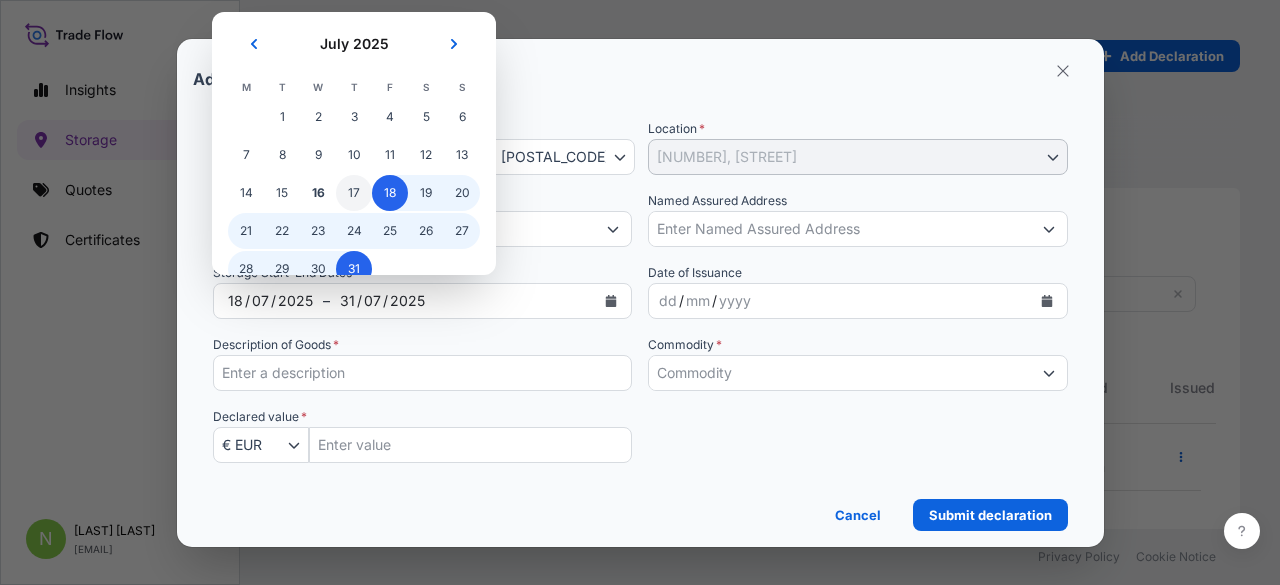 click on "17" at bounding box center (354, 193) 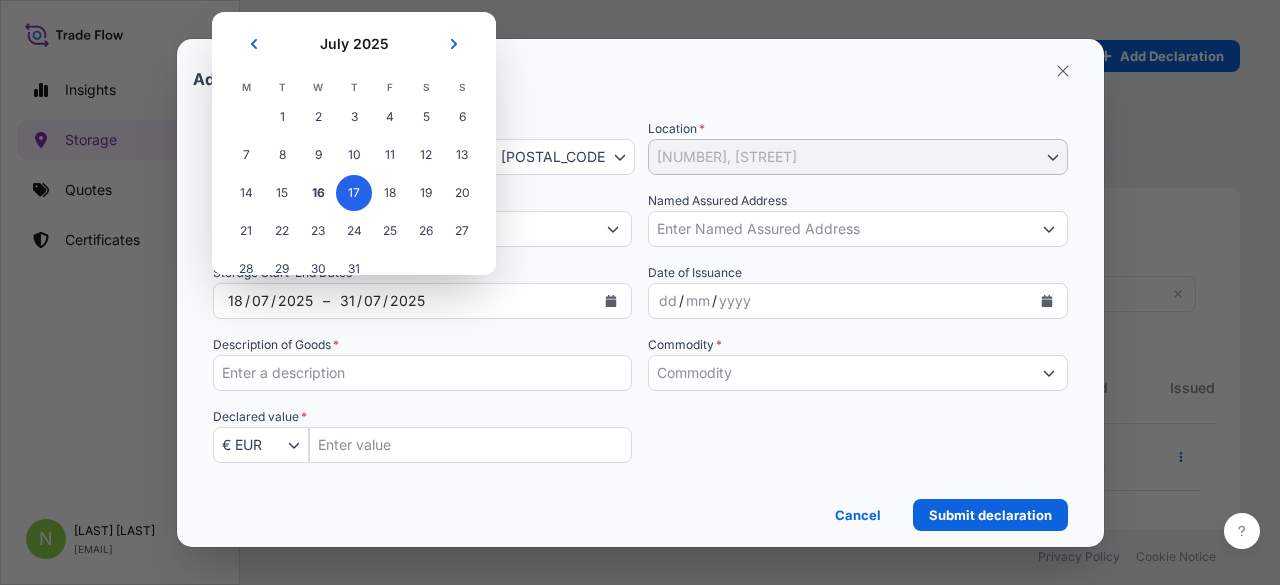 click on "17" at bounding box center [354, 193] 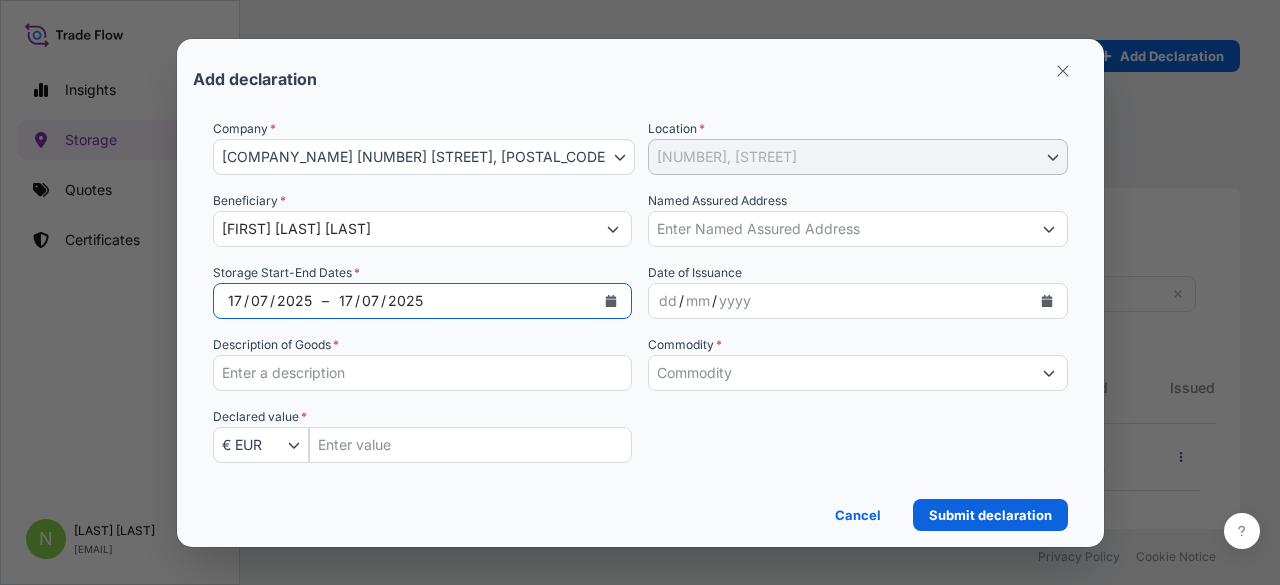 click 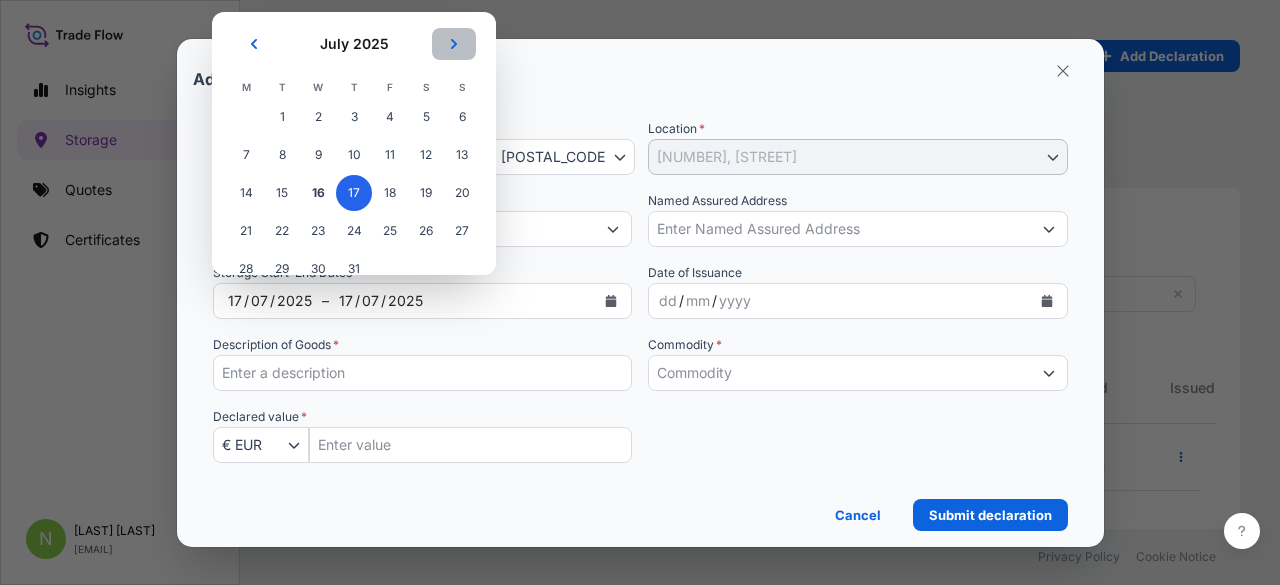 type 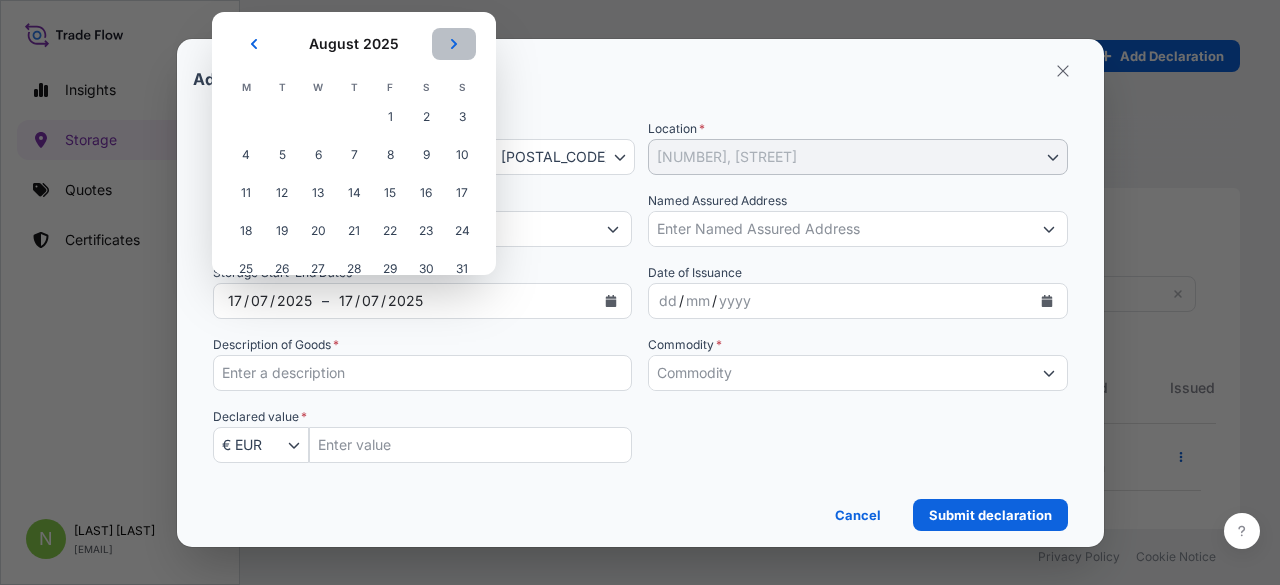 click at bounding box center (454, 44) 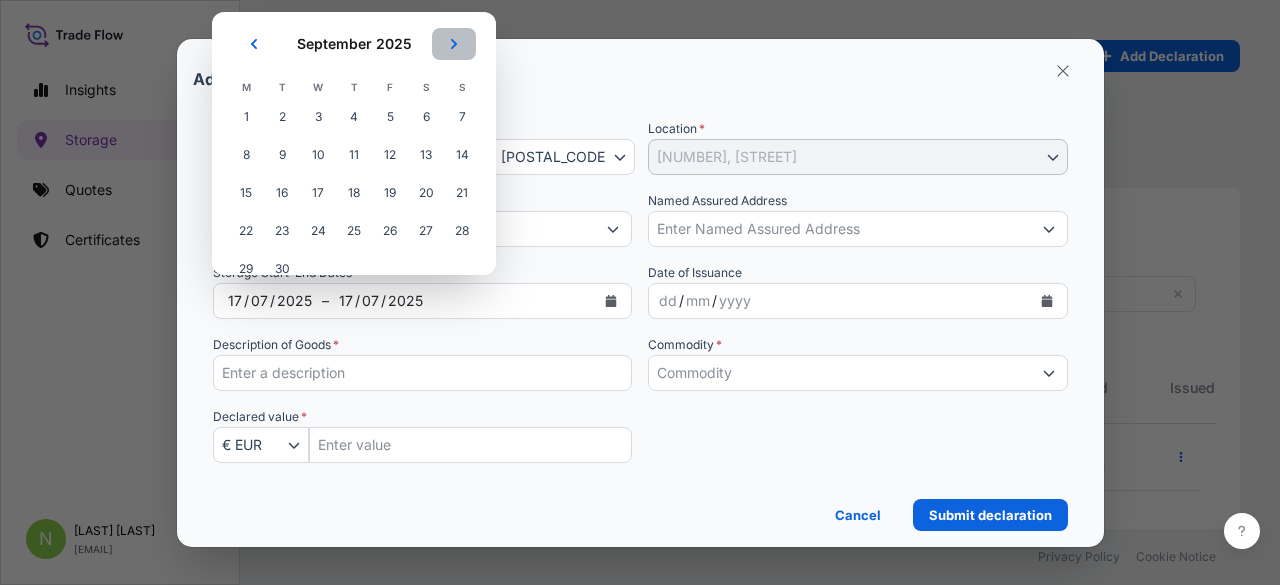 click at bounding box center (454, 44) 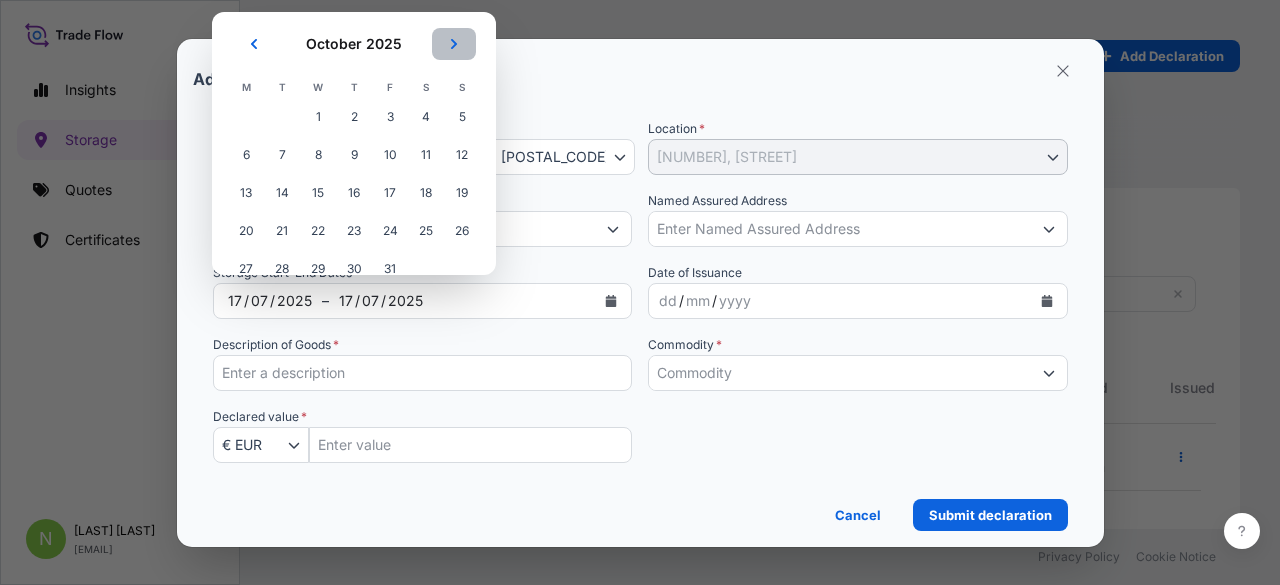click at bounding box center [454, 44] 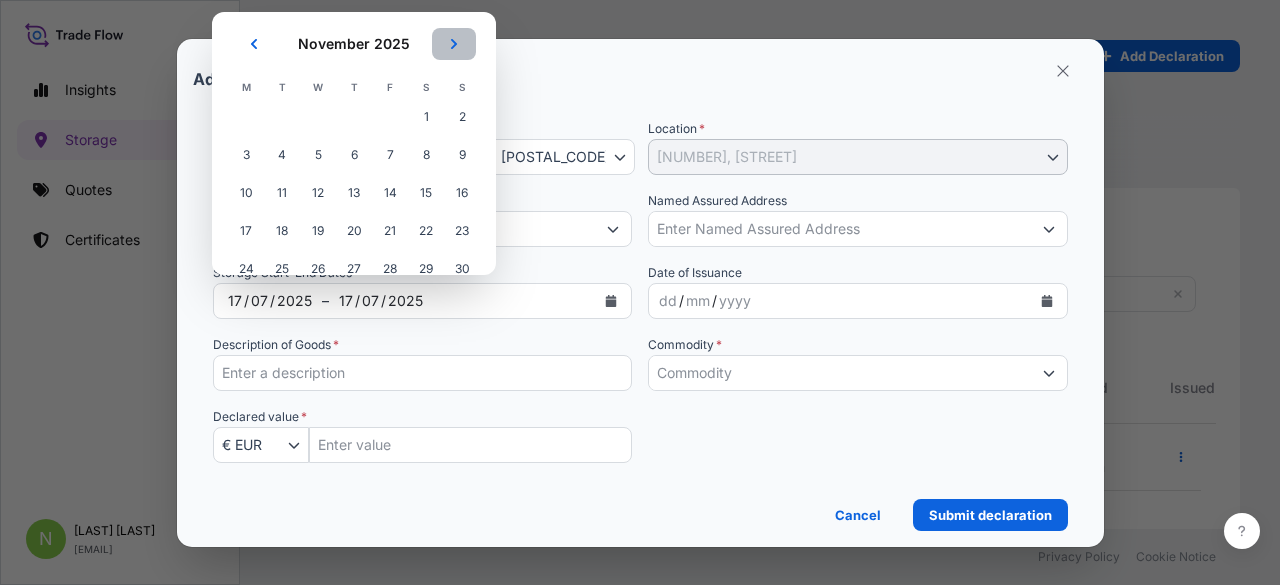 click at bounding box center [454, 44] 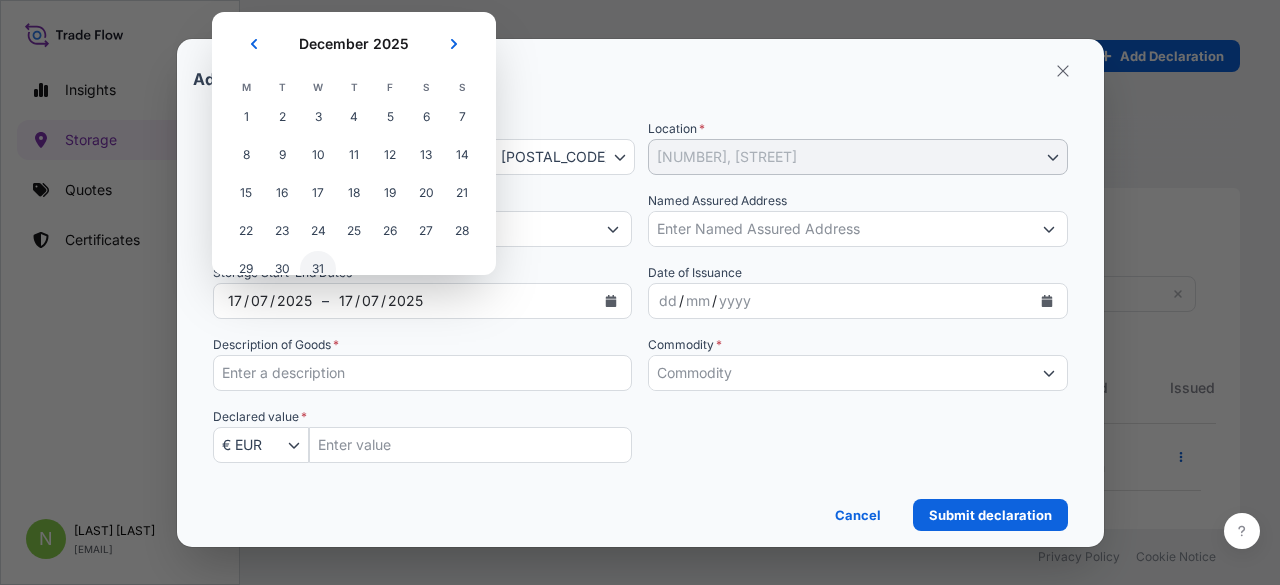 click on "31" at bounding box center (318, 269) 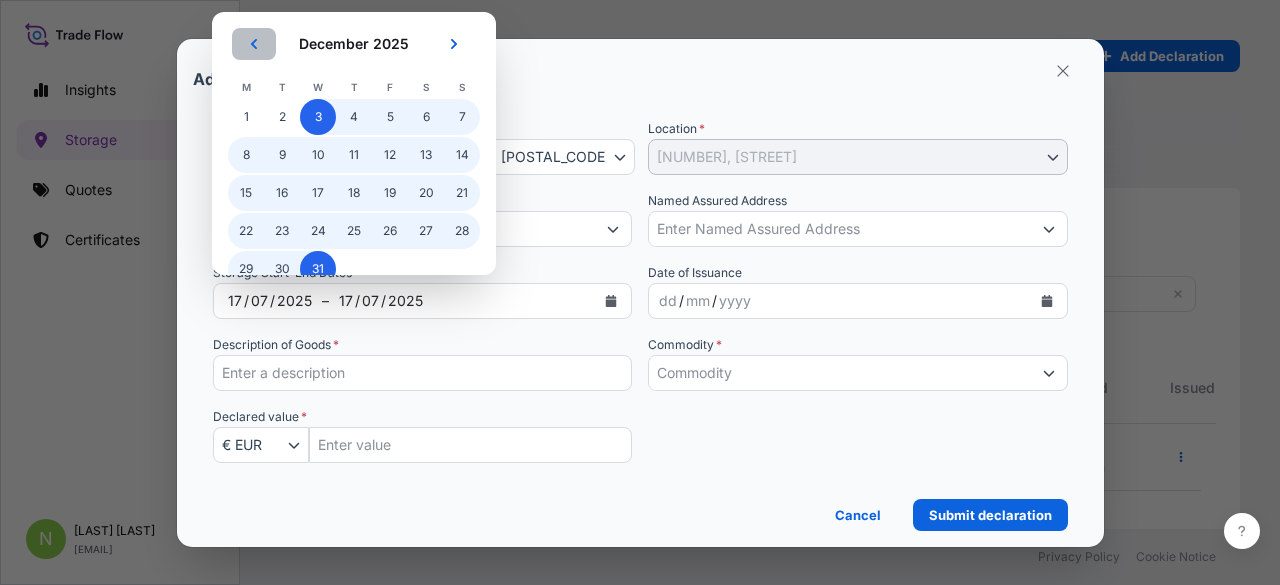 click at bounding box center [254, 44] 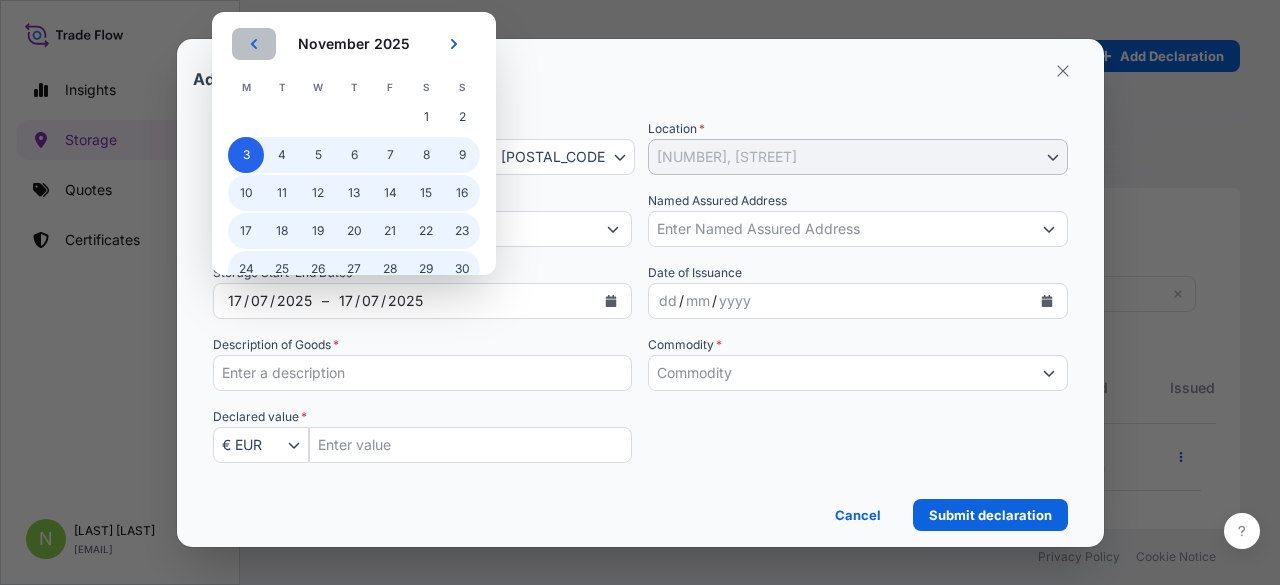 click at bounding box center (254, 44) 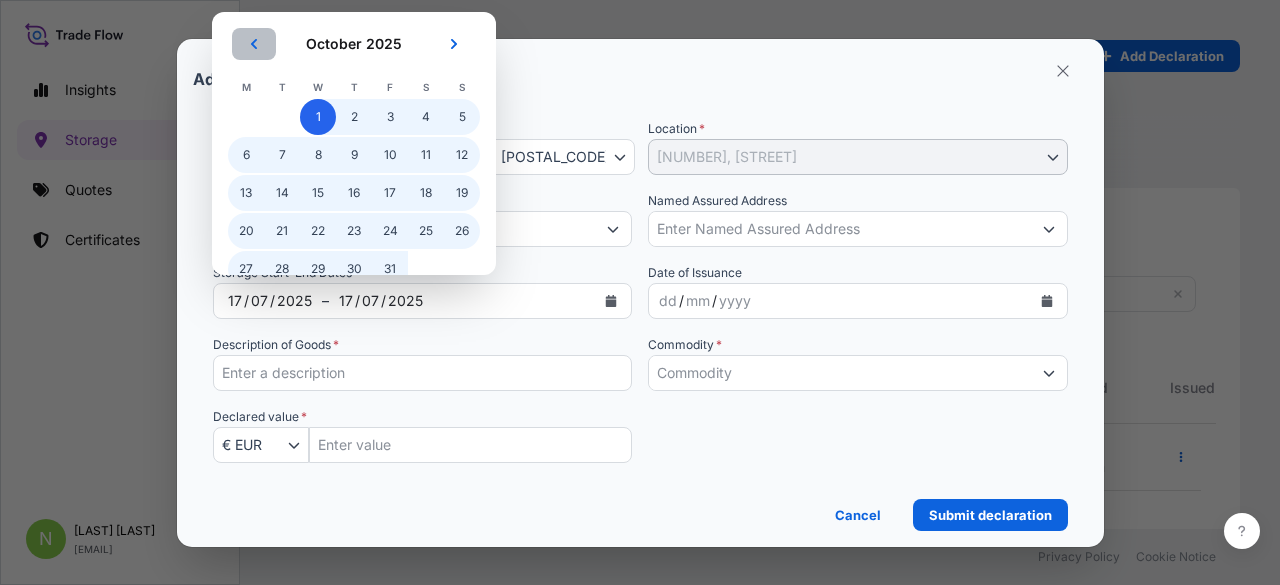 click at bounding box center [254, 44] 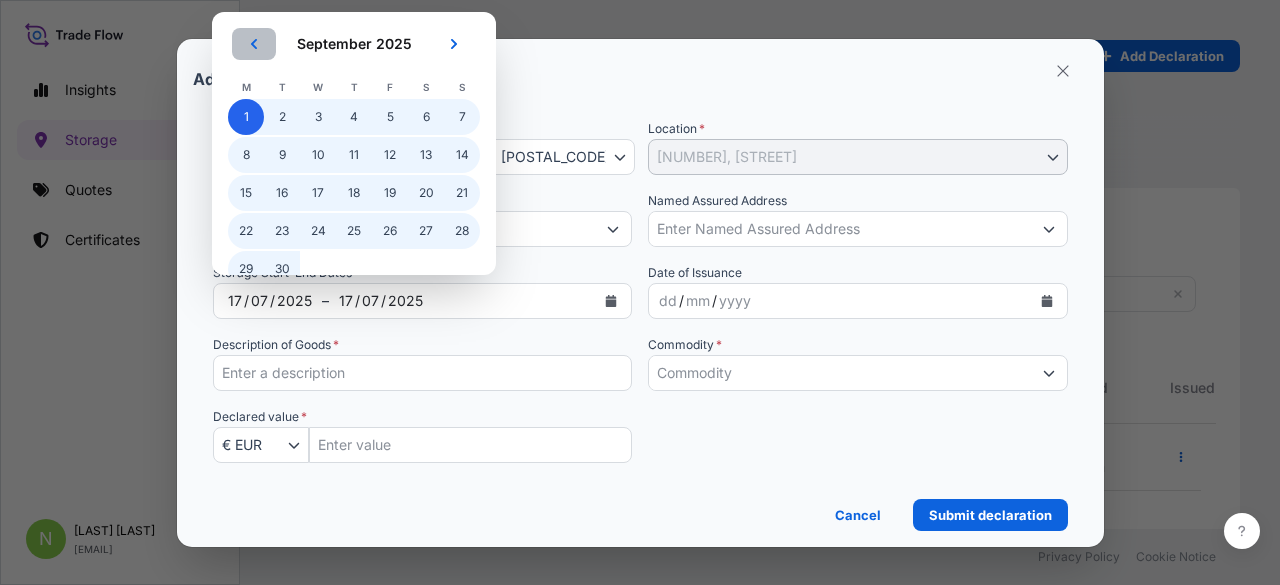 click at bounding box center (254, 44) 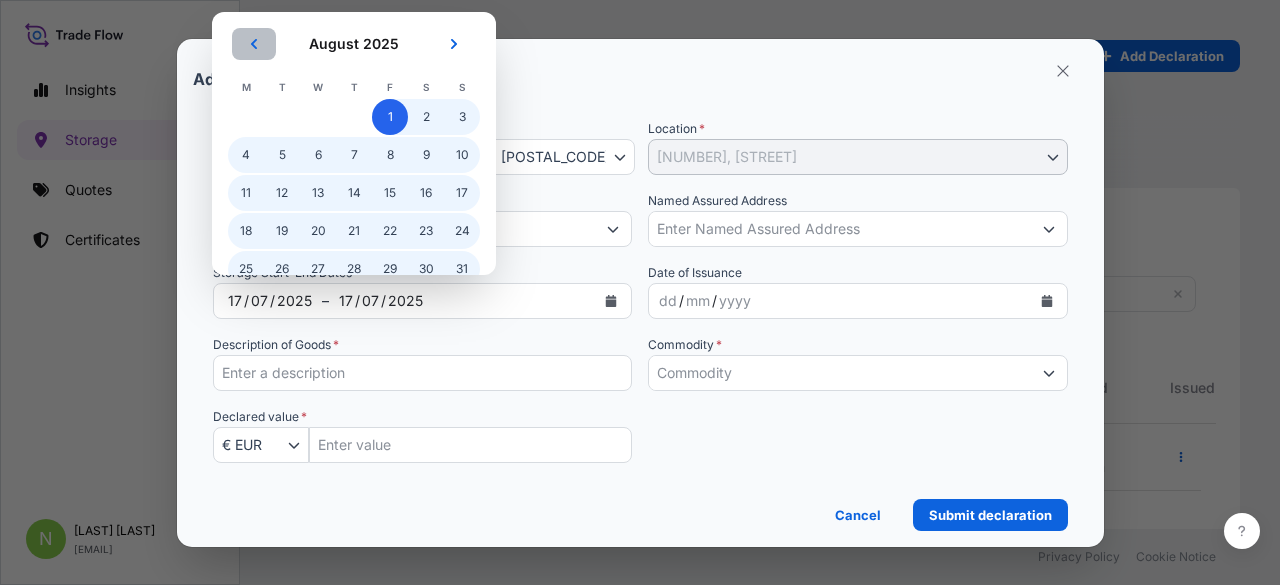 click at bounding box center (254, 44) 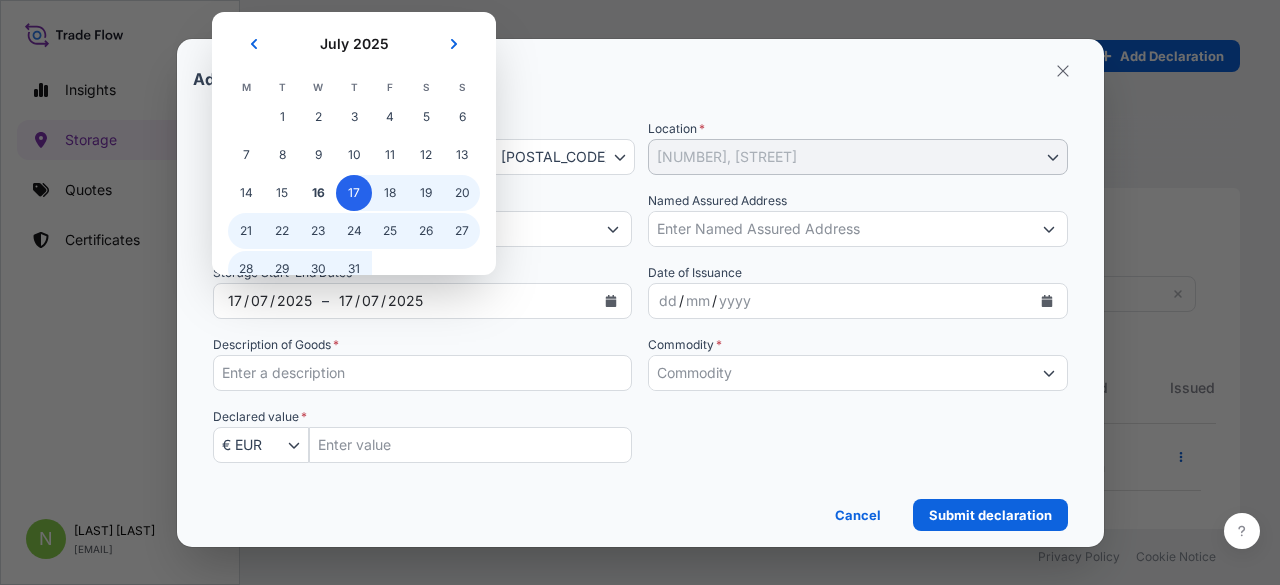 click on "17" at bounding box center [354, 193] 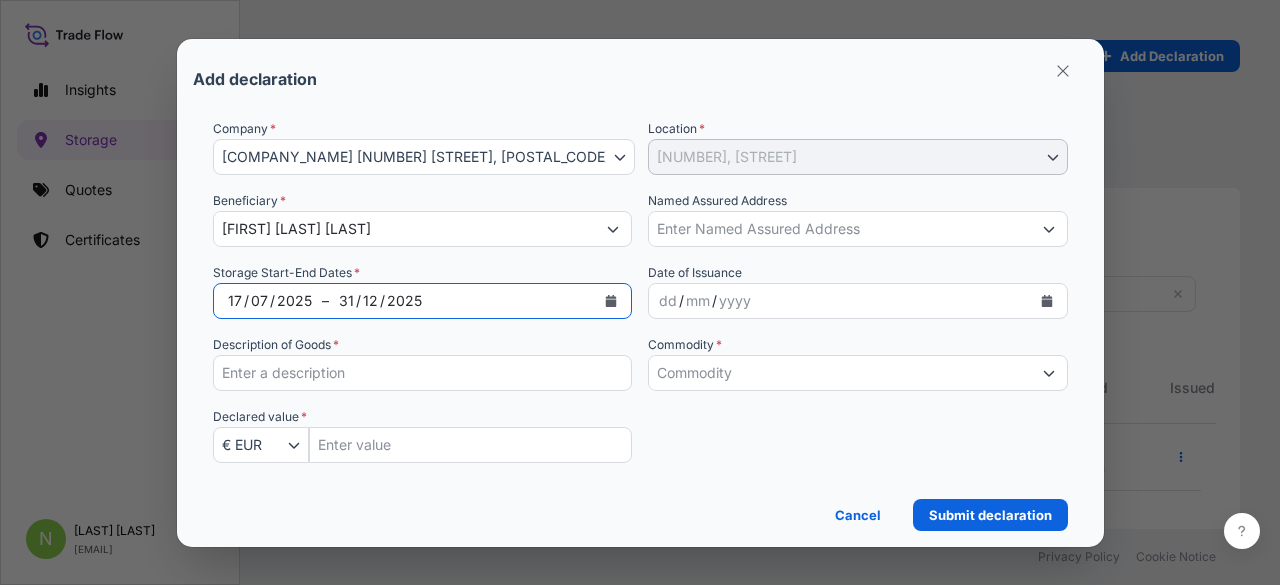 click on "Description of Goods *" at bounding box center [423, 373] 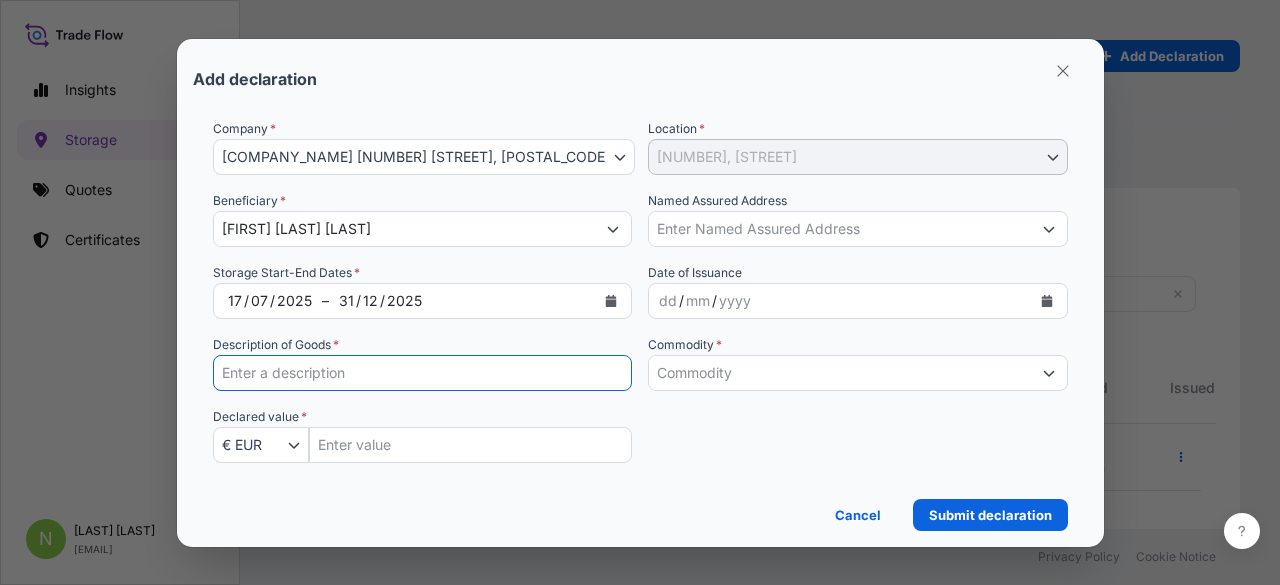 paste on "[NUMBER]" 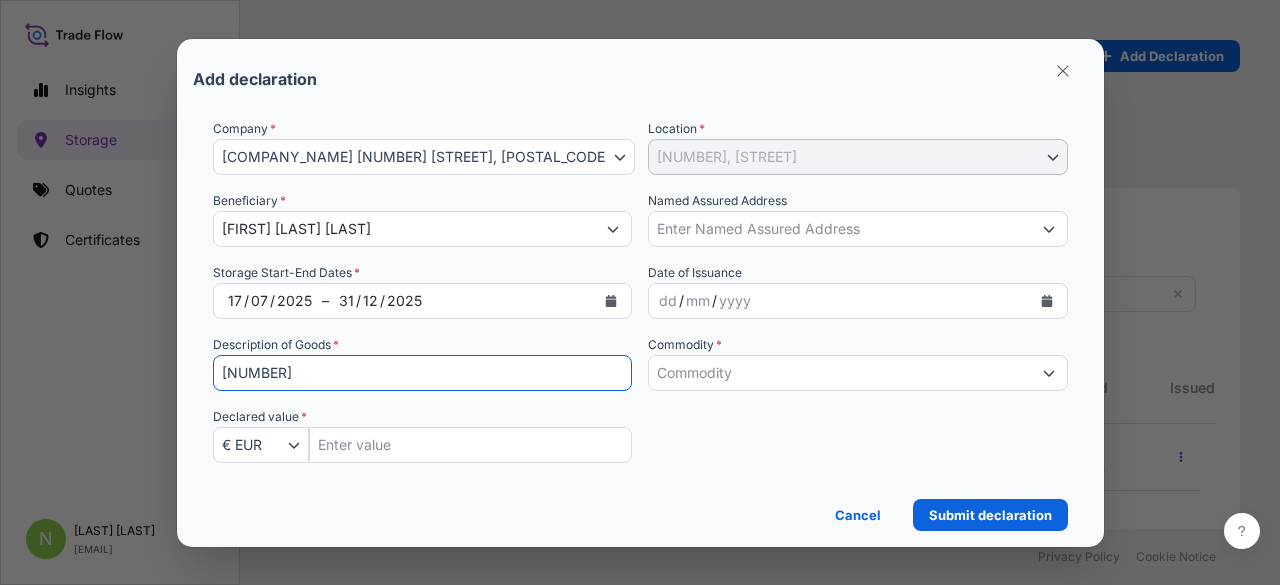 type on "[NUMBER]" 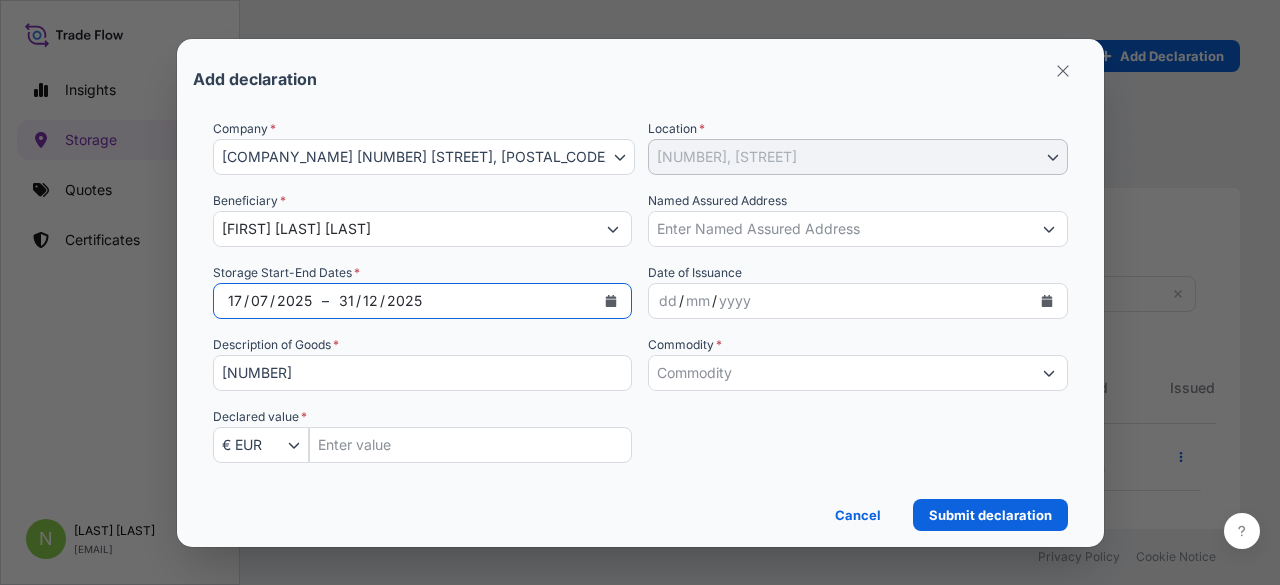 drag, startPoint x: 487, startPoint y: 320, endPoint x: 442, endPoint y: 342, distance: 50.08992 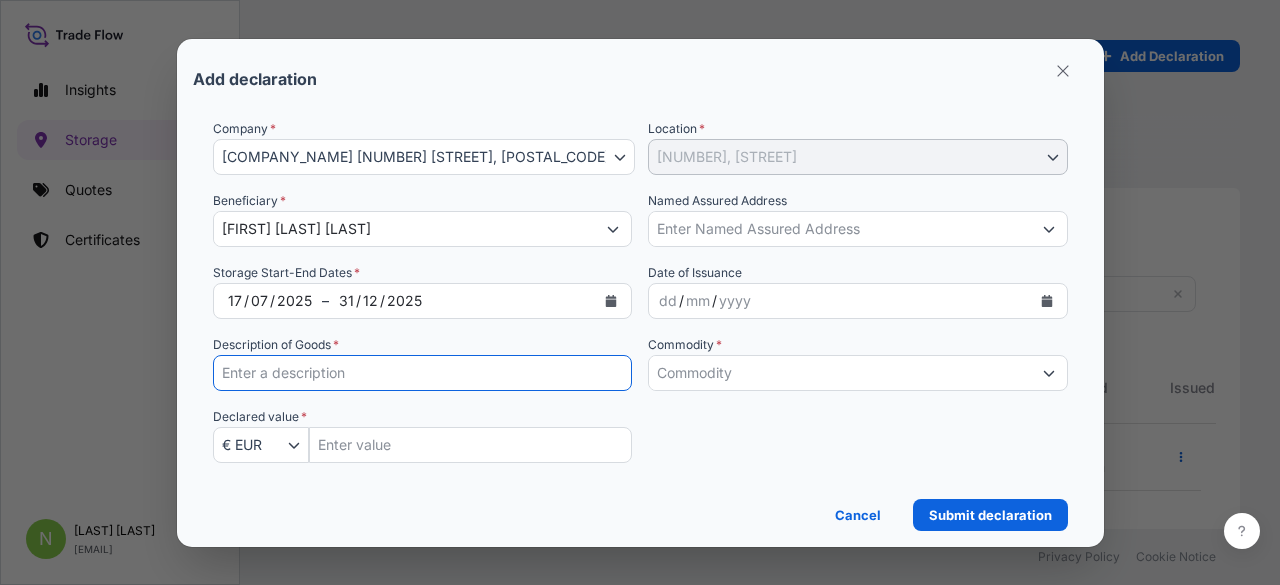 type 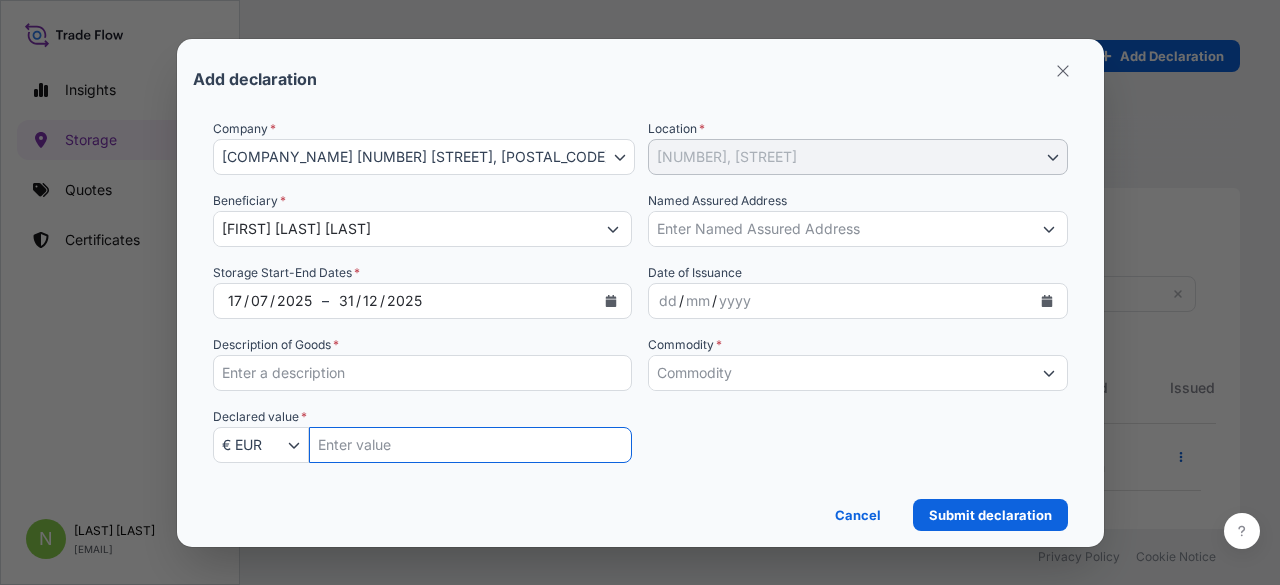 paste on "[NUMBER] [NUMBER]" 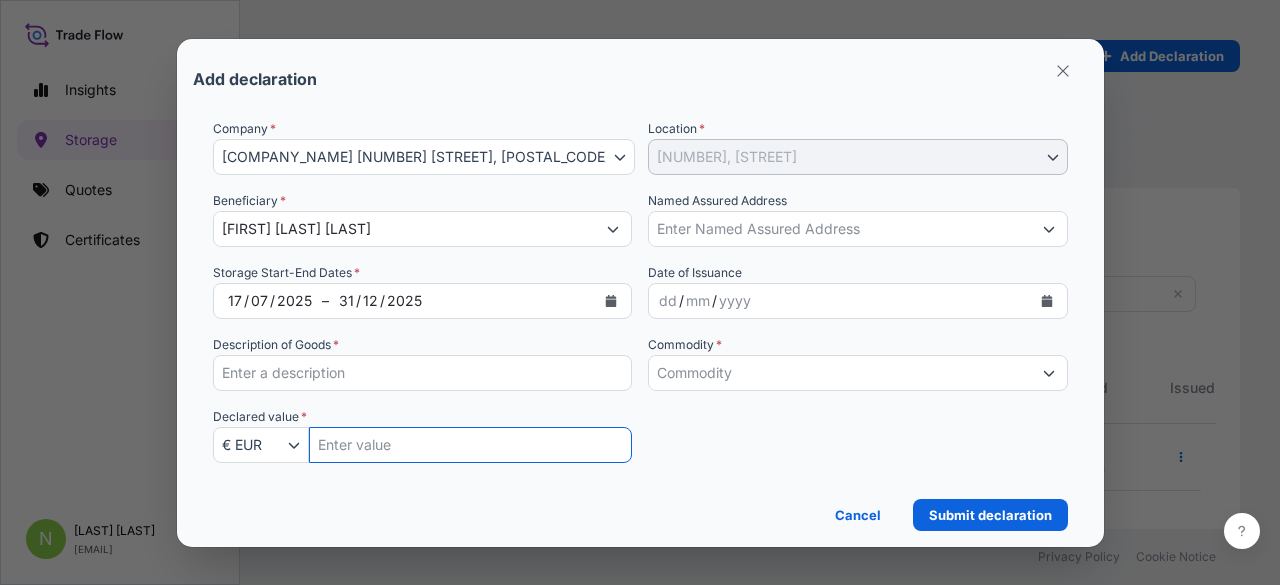 type on "[NUMBER] [NUMBER]" 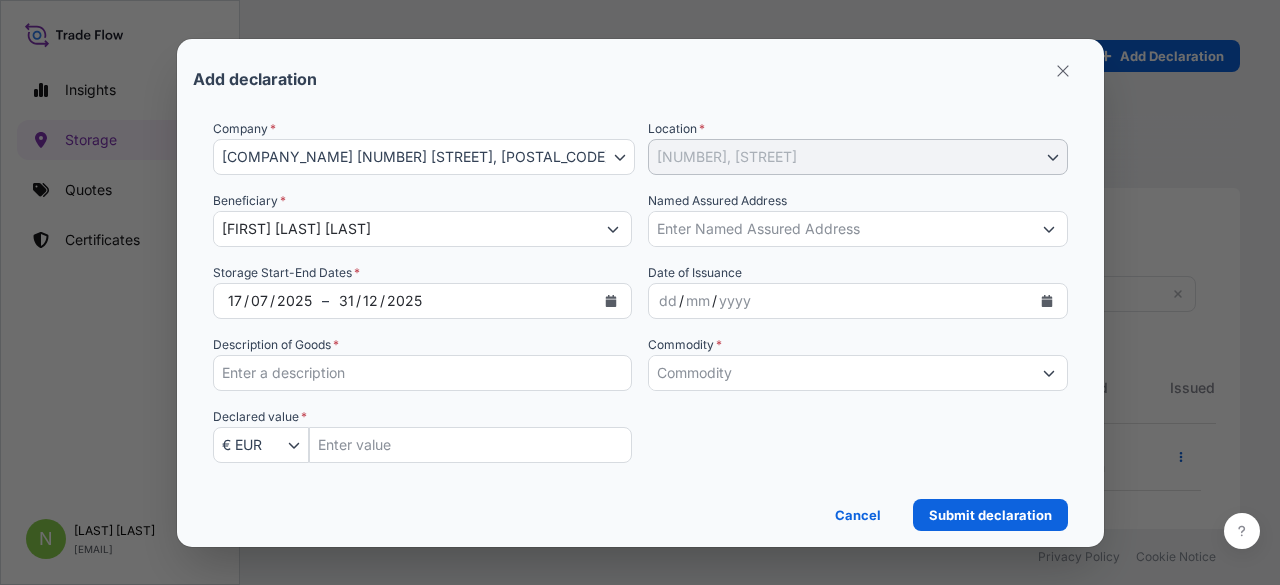 scroll, scrollTop: 16, scrollLeft: 16, axis: both 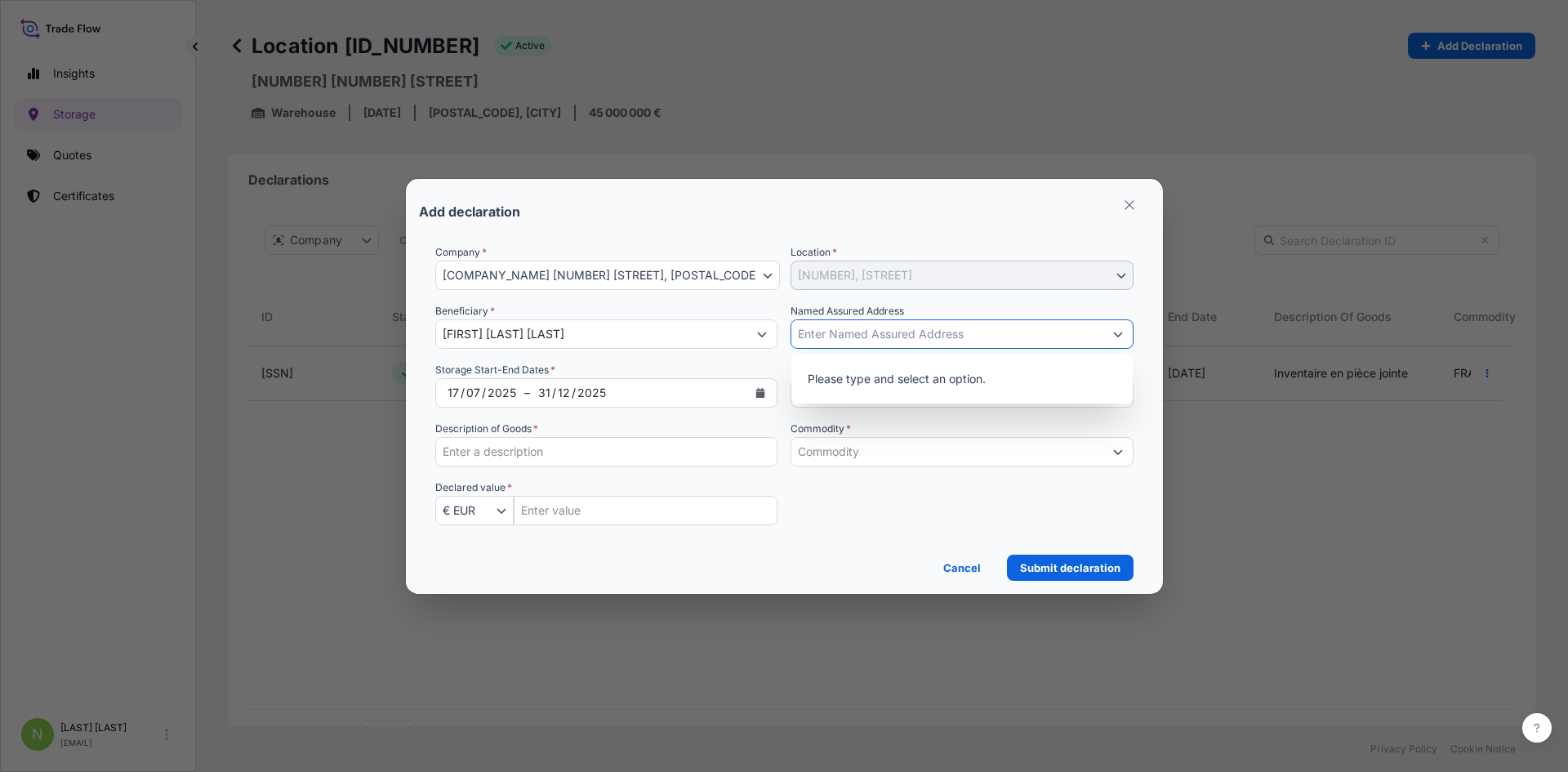 click at bounding box center [962, 334] 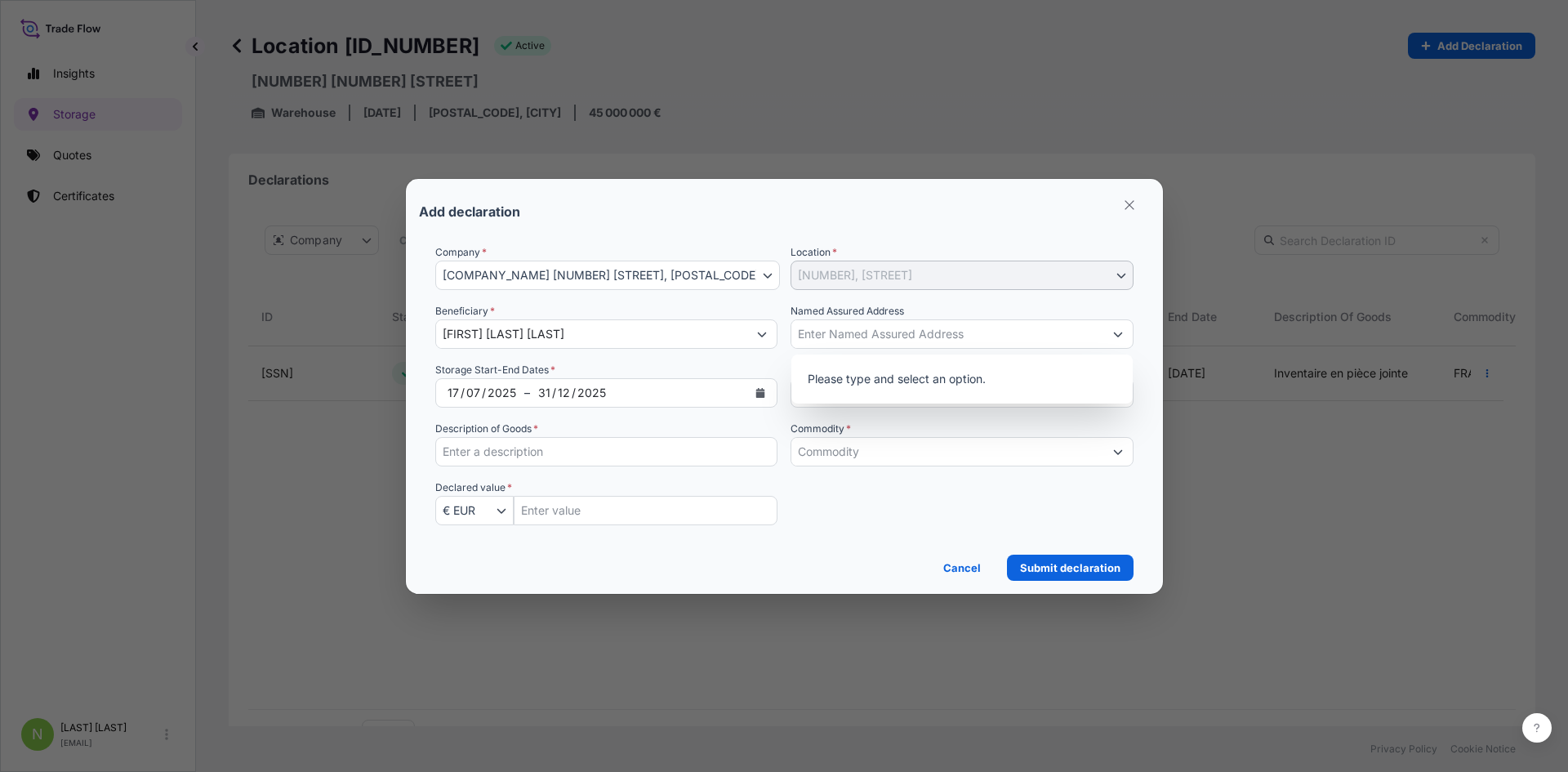 click on "Named Assured Address" at bounding box center [947, 334] 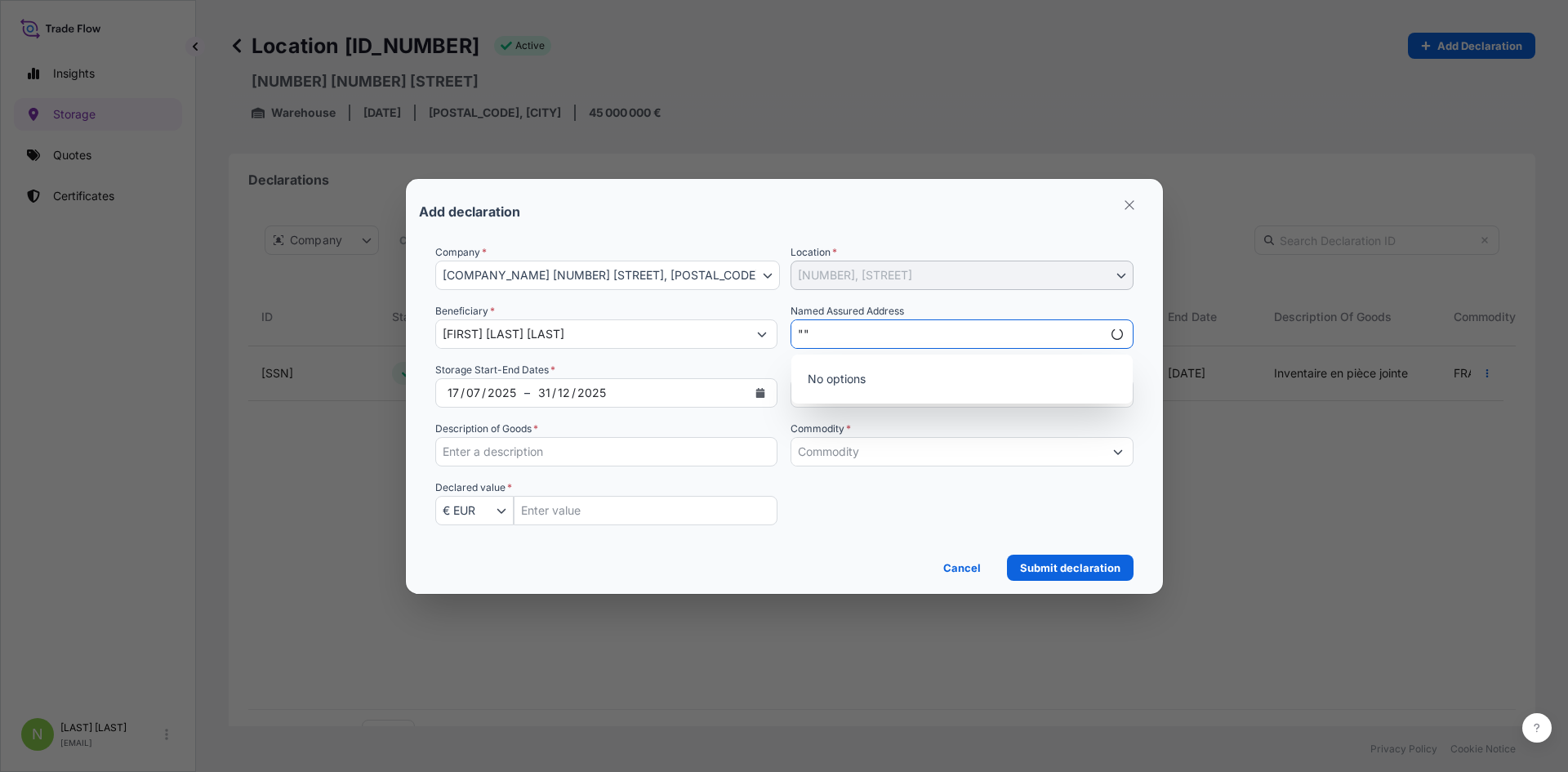 type on """ 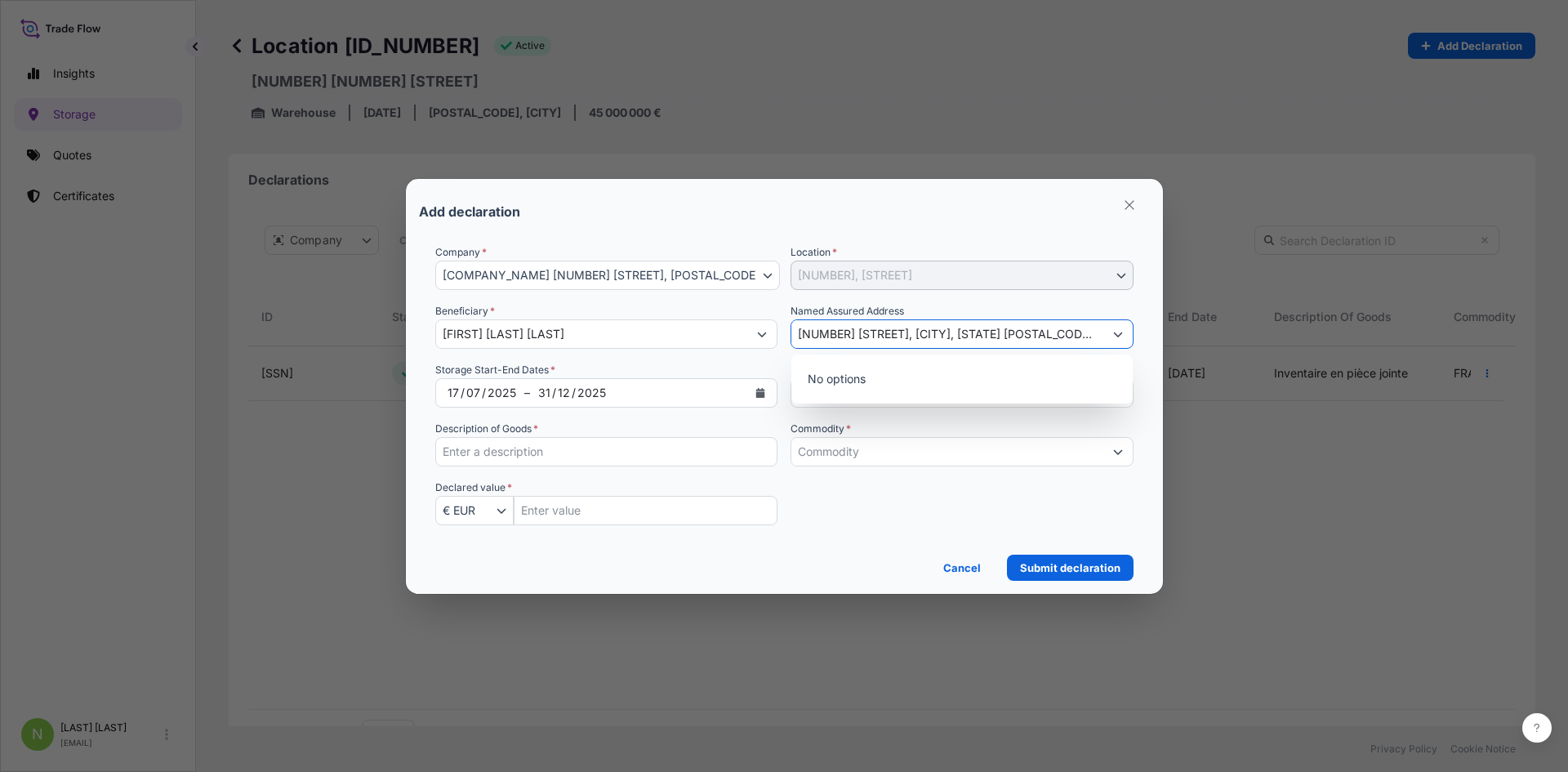 type on "[NUMBER] [STREET], [CITY], [STATE] [POSTAL_CODE], [COUNTRY]" 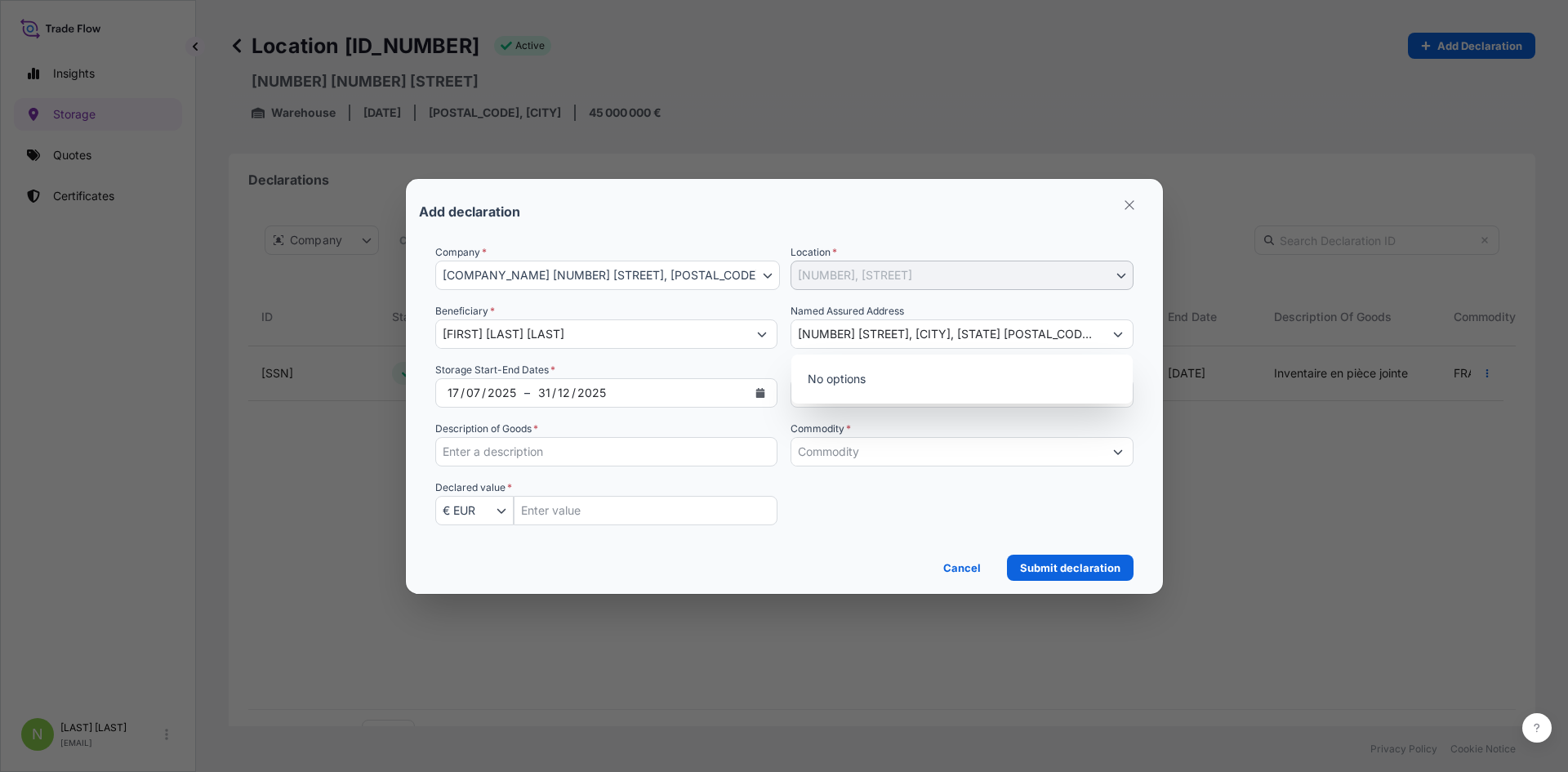 click on "Add declaration Company * CHENUE [NUMBER] [STREET], [POSTAL_CODE] [CITY] CHENUE [NUMBER] [STREET], [POSTAL_CODE] [CITY] Location * [NUMBER], [STREET] [NUMBER], [STREET] Beneficiary * [FIRST] [LAST] [LAST] Named Assured Address [NUMBER] [STREET], [CITY], [STATE] [POSTAL_CODE], [COUNTRY] Storage Start-End Dates * [DATE] – [DATE] Date of Issuance [DATE] Description of Goods * Commodity * Declared value * € EUR € EUR £ GBP $ USD ؋ AFN $ AUD R$ BRL $ CAD ¥ CNY $ HKD ₹ INR ¥ JPY DH MAD RM MYR $ NZD zł PLN ﷼ SAR $ SGD TL TRY د.إ AED Lek ALL ƒ ANG $ ARS ƒ AWG ман AZN KM BAM $ BBD лв BGN $ BMD $ BND $ BSD P BWP p. BYR BZ$ BZD CHF CHF ₡ CRC Kč CZK kr DKK RD$ DOP £ EGP $ FJD £ FKP £ GIP Q GTQ $ GYD L HNL kn HRK Ft HUF Rp IDR ₪ ILS ﷼ IRR kr ISK J$ JMD лв KGS ៛ KHR ₩ KPW ₩ KRW $ KYD лв KZT ₭ LAK £ LBP ₨ LKR $ LRD Lt LTL Ls LVL ден MKD ₮ MNT ₨ MUR MT MZN ₦ NGN C$ NIO kr NOK ₨ NPR ﷼ OMR S/. PENPhp PHP ₨ PKR Gs PYG ﷼ QAR lei RON Дин. RSD руб RUB $ SBD ₨ SCR" at bounding box center (784, 395) 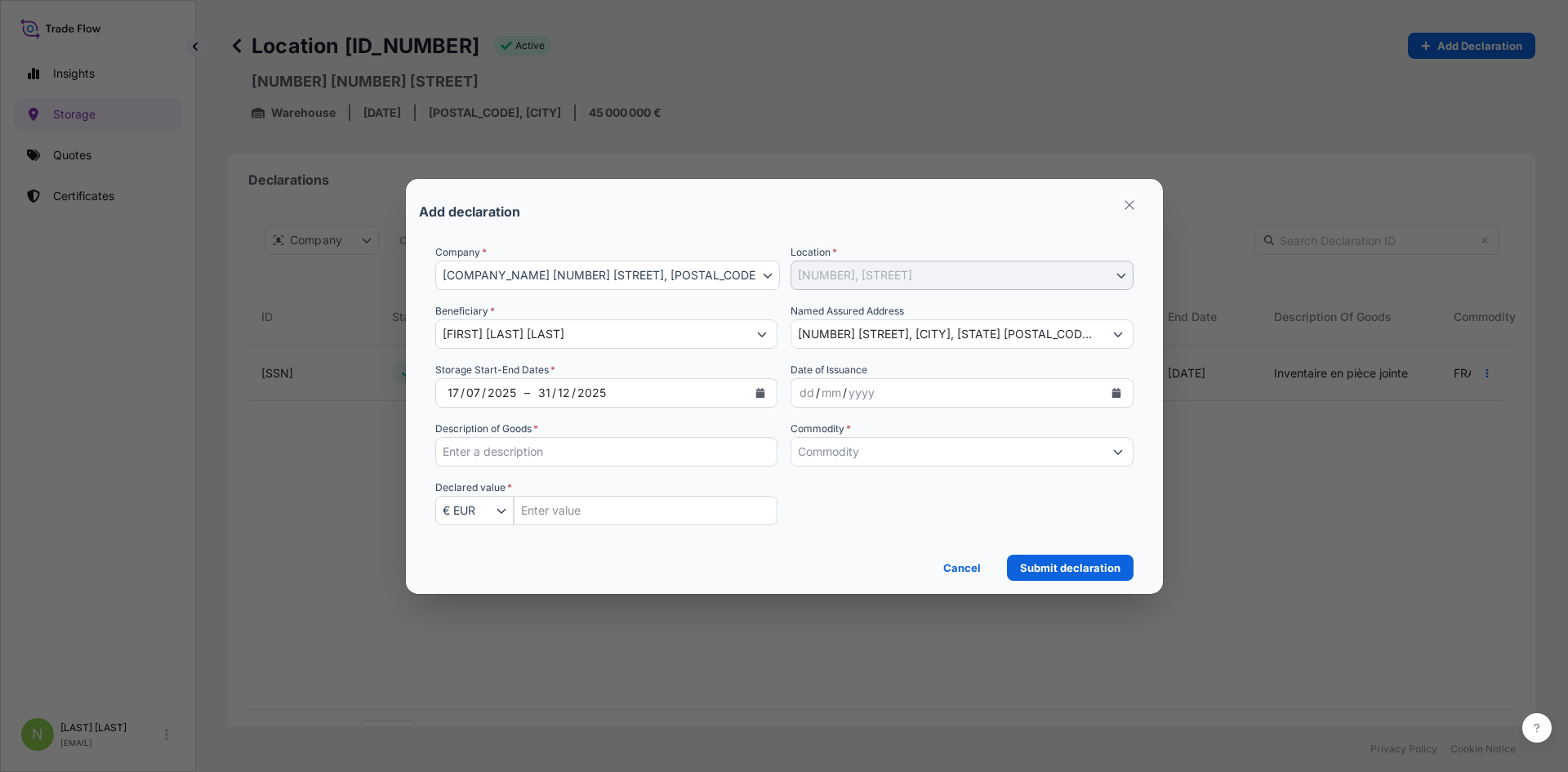 click on "yyyy" at bounding box center [862, 393] 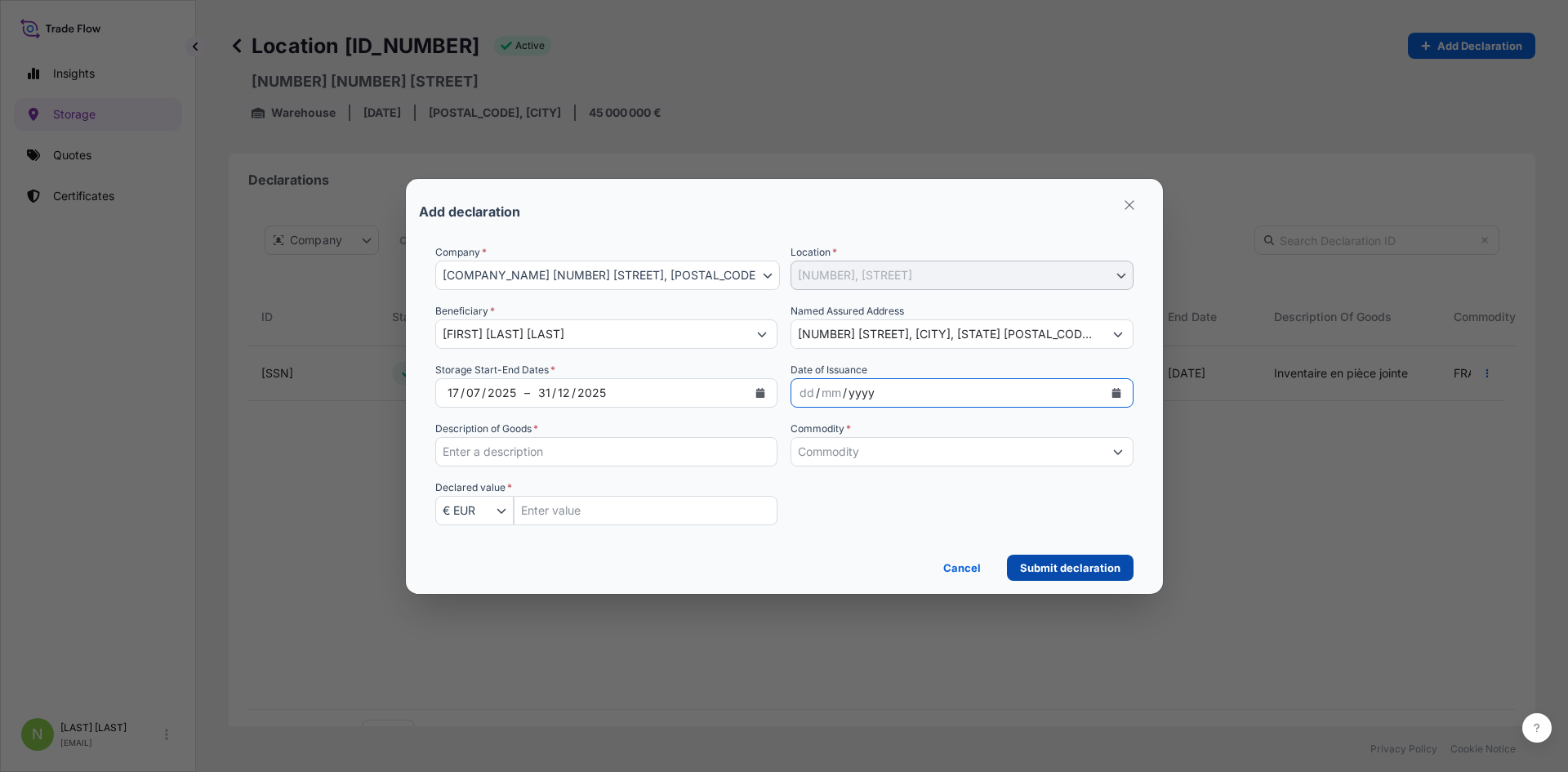 click on "Submit declaration" at bounding box center (1070, 568) 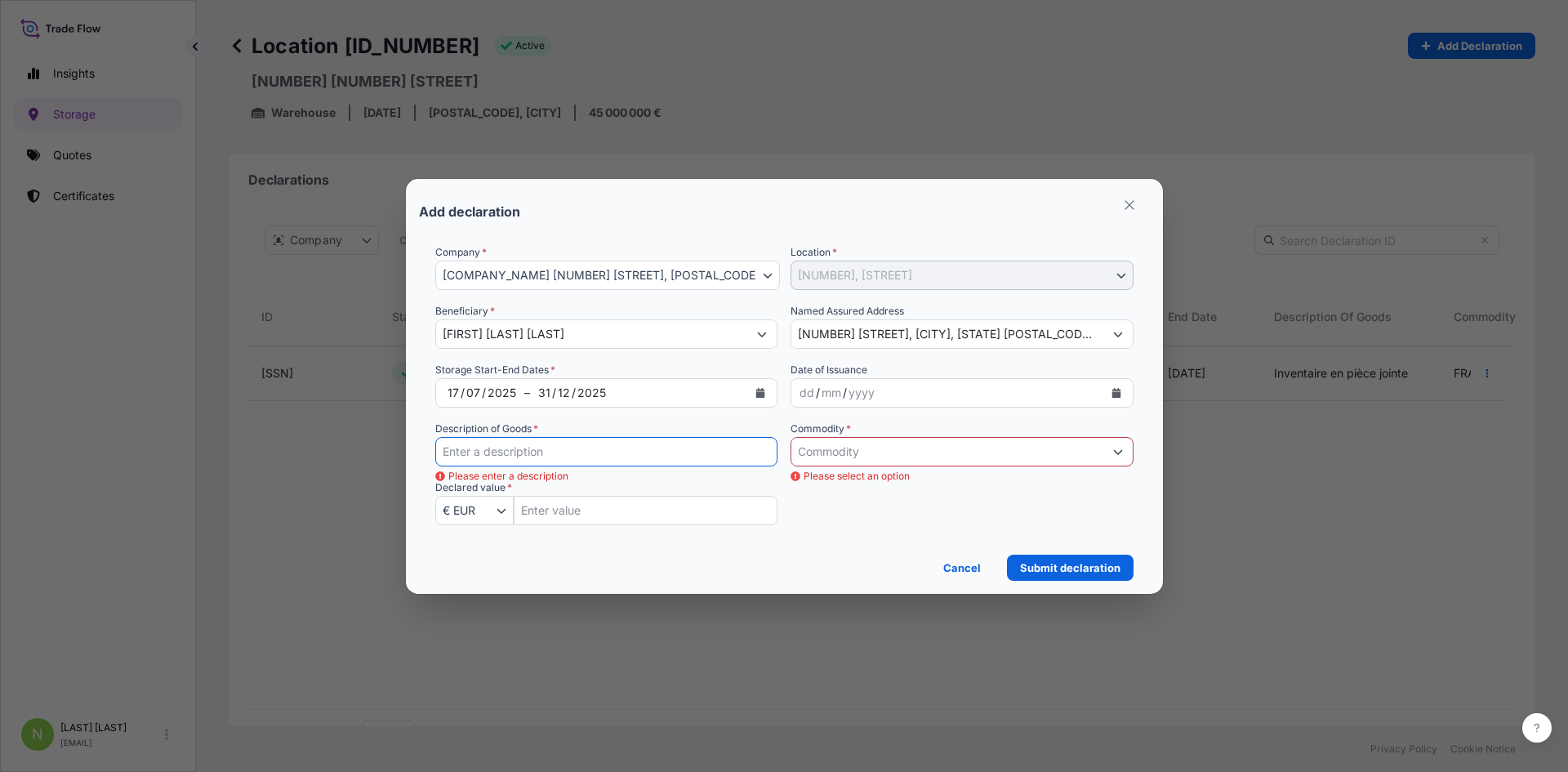 click on "Description of Goods *" at bounding box center (607, 452) 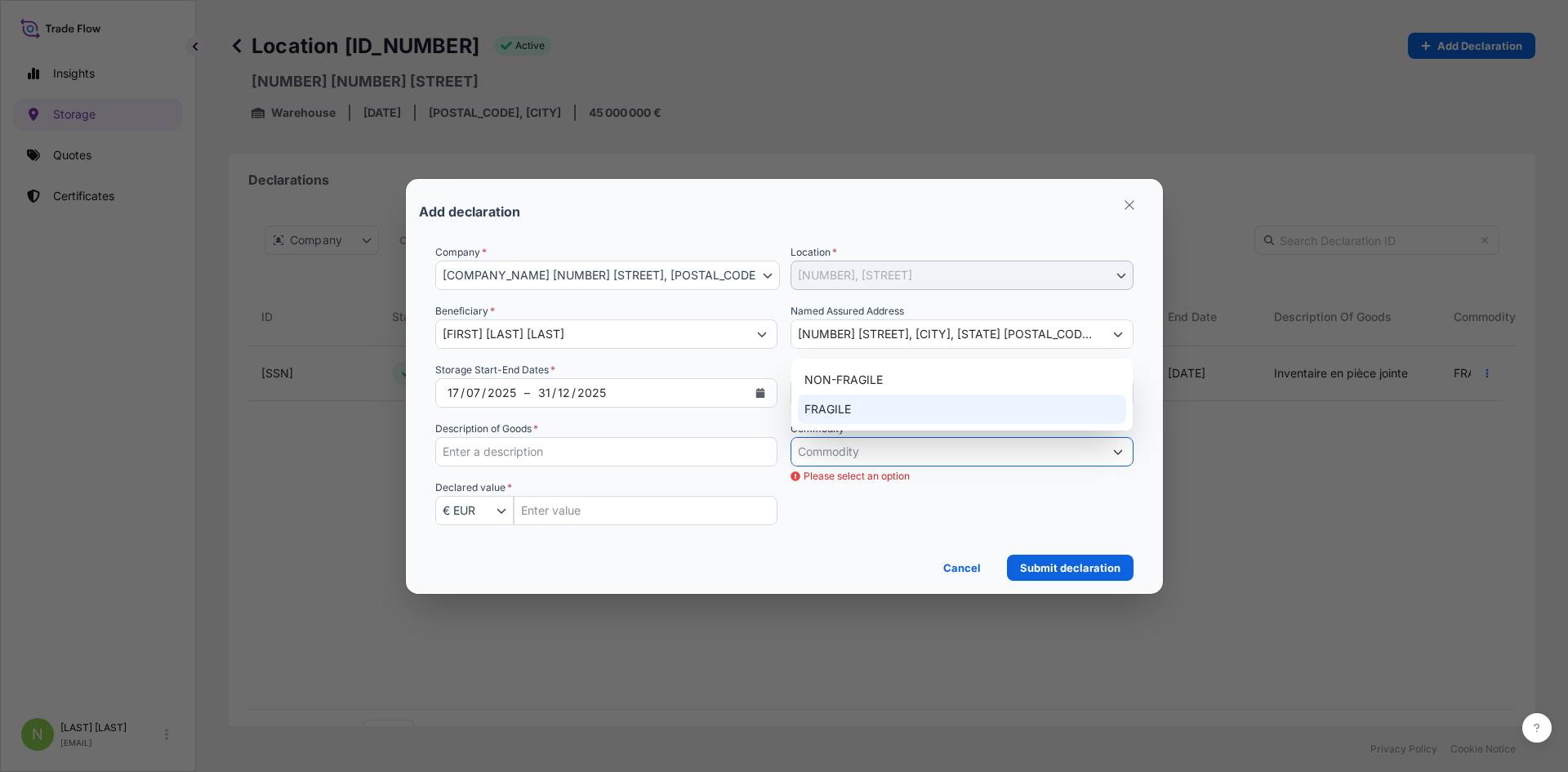 click on "FRAGILE" at bounding box center [962, 409] 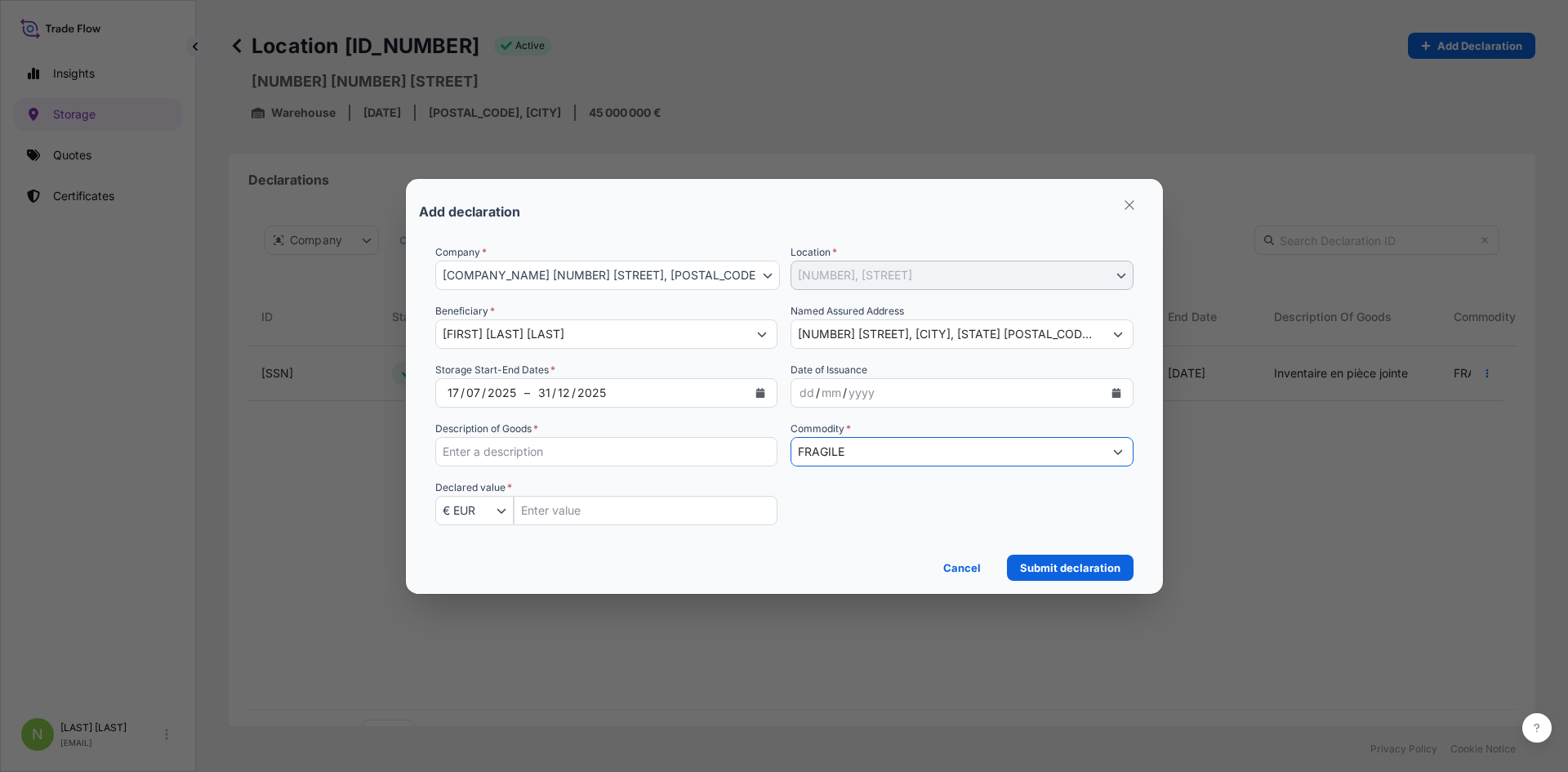 click on "Description of Goods *" at bounding box center (607, 452) 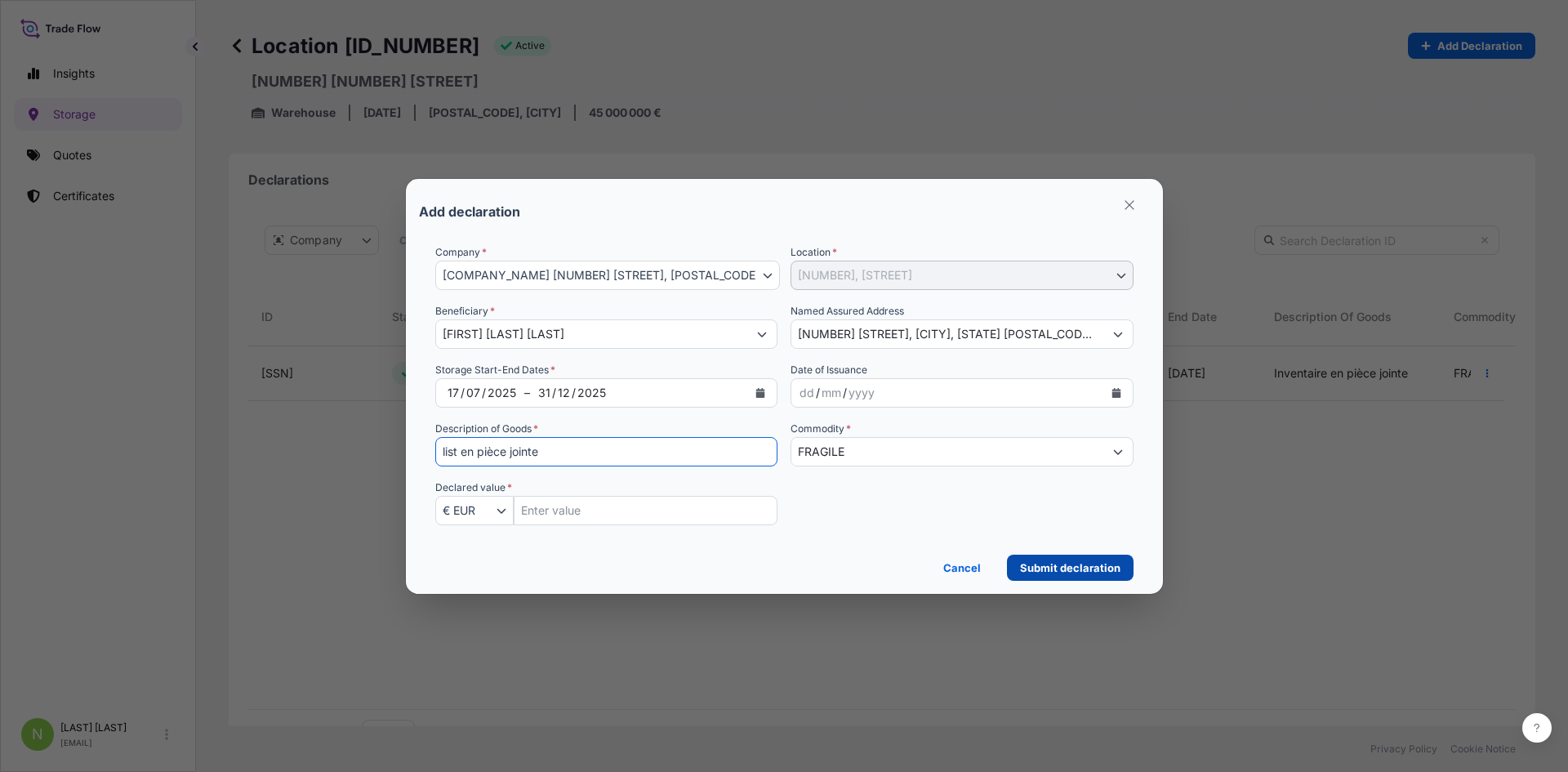 type on "list en pièce jointe" 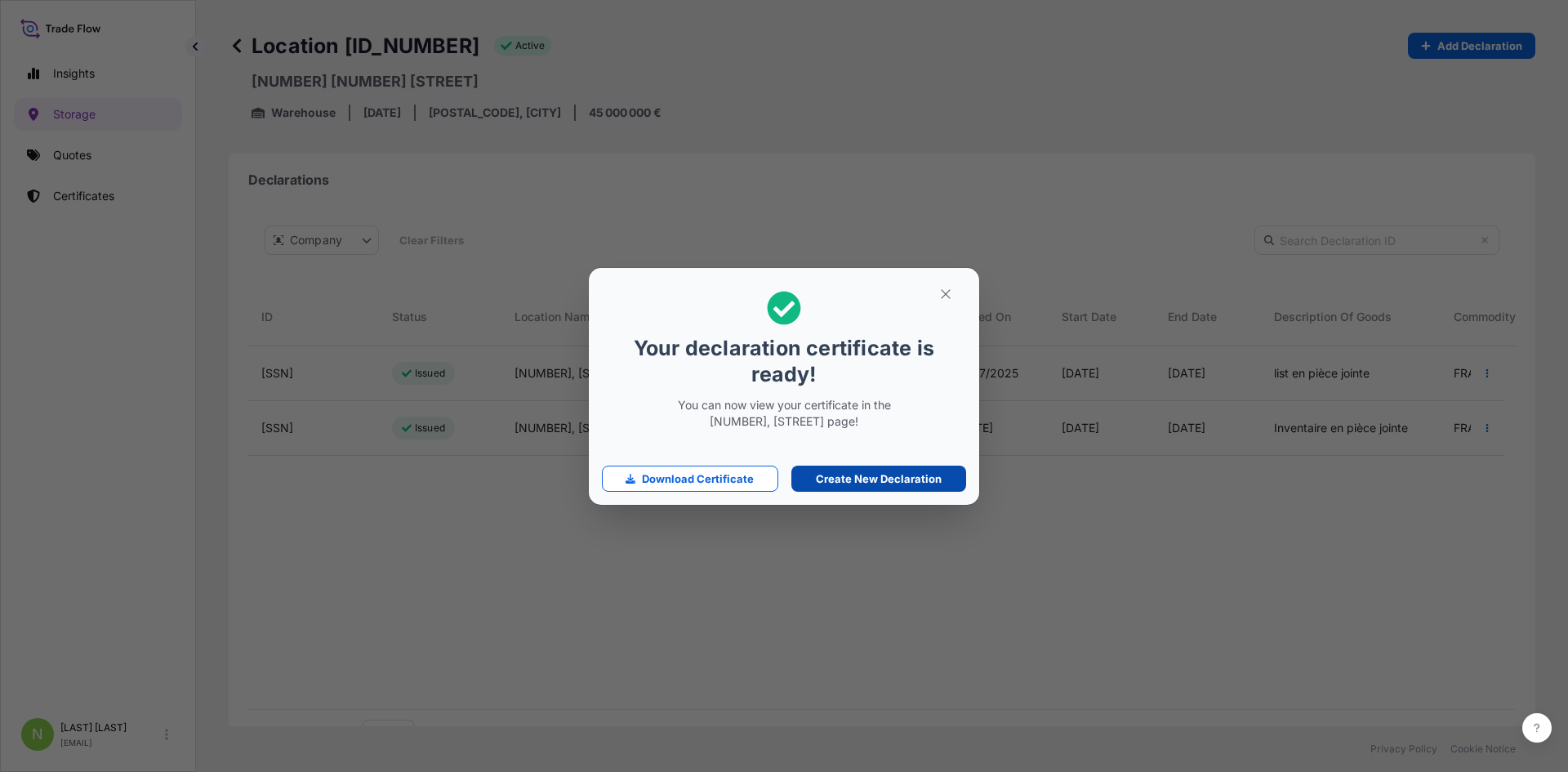 click on "Create New Declaration" at bounding box center (879, 479) 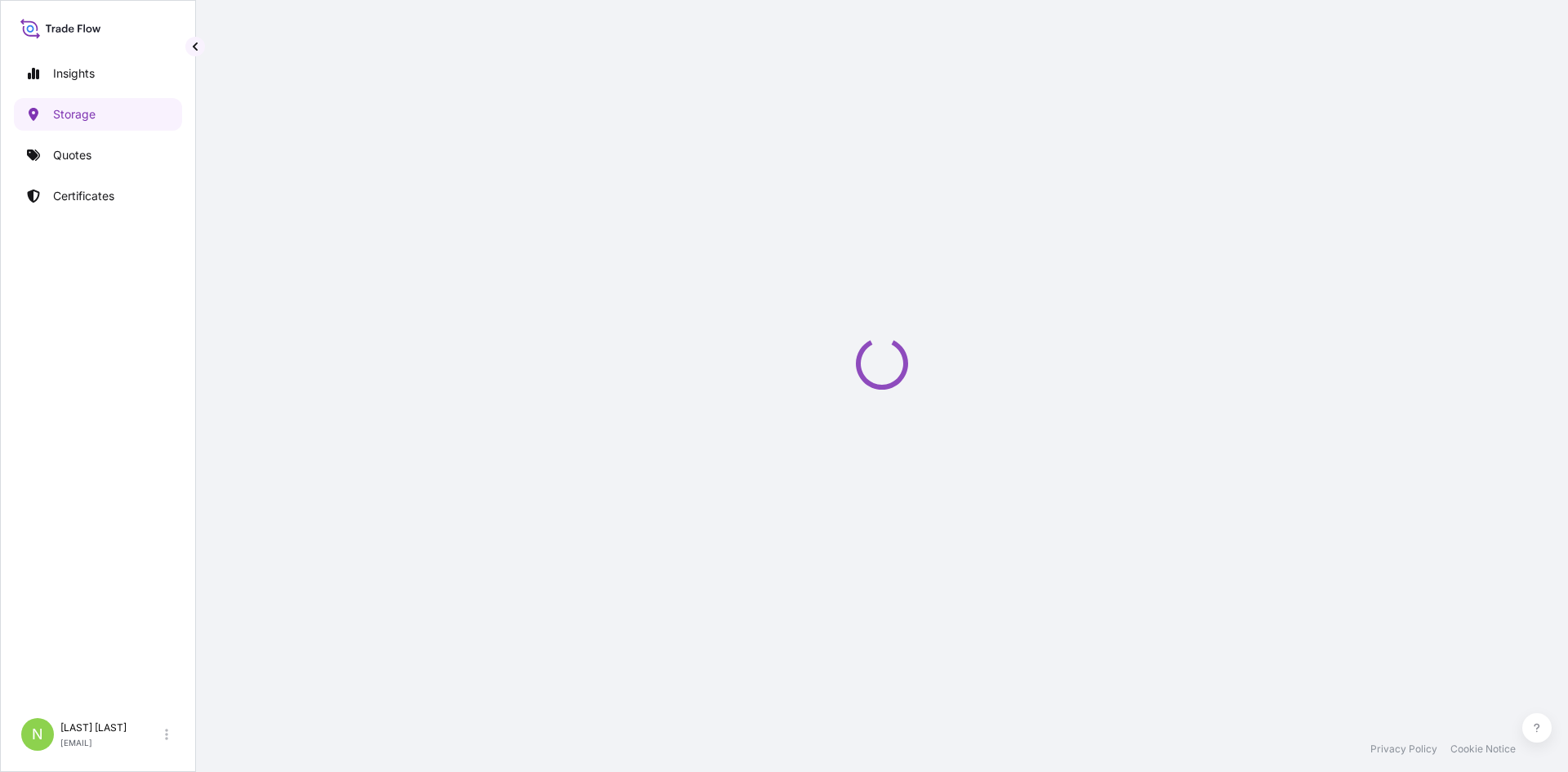 select on "809" 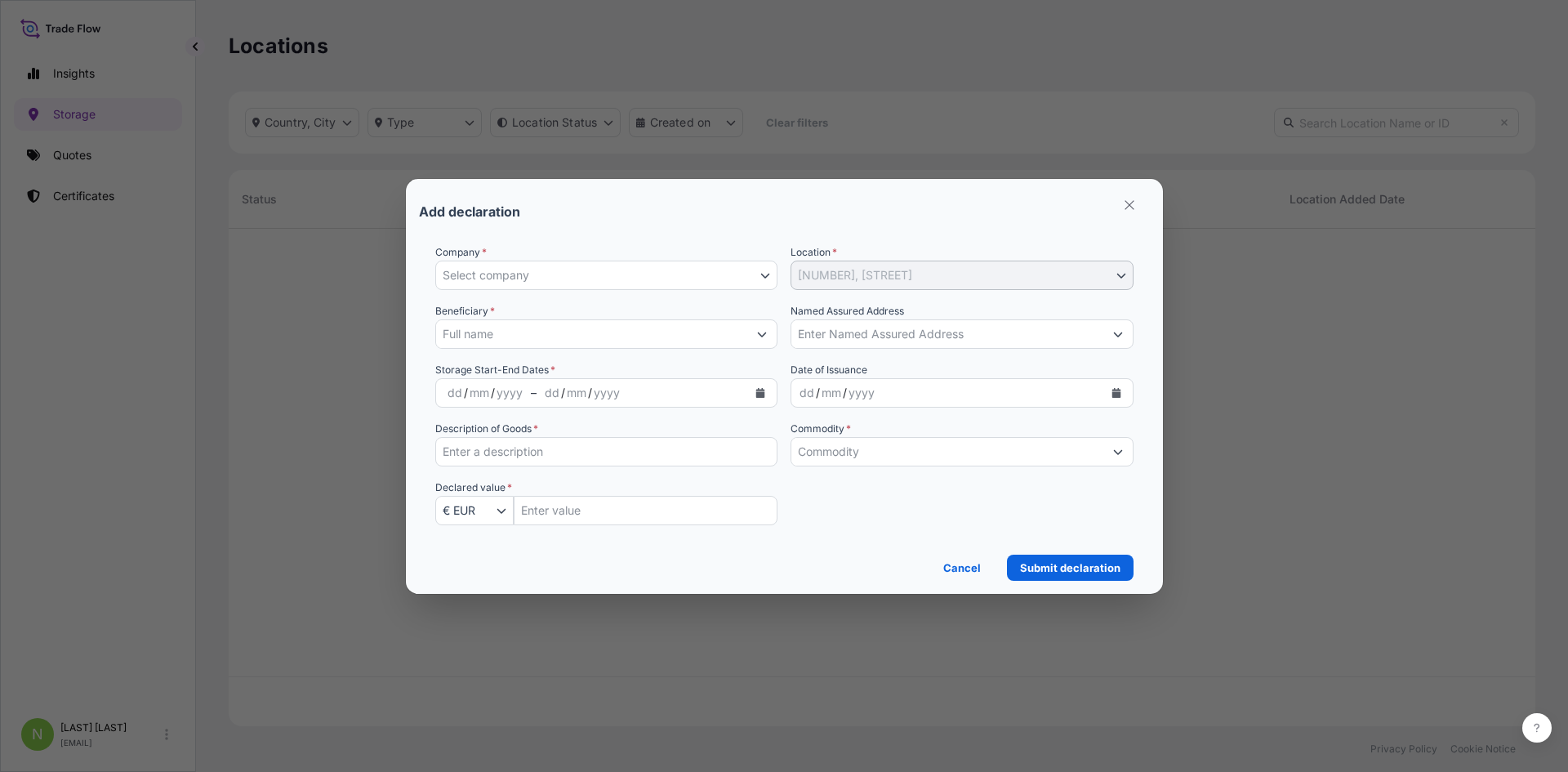 scroll, scrollTop: 13, scrollLeft: 13, axis: both 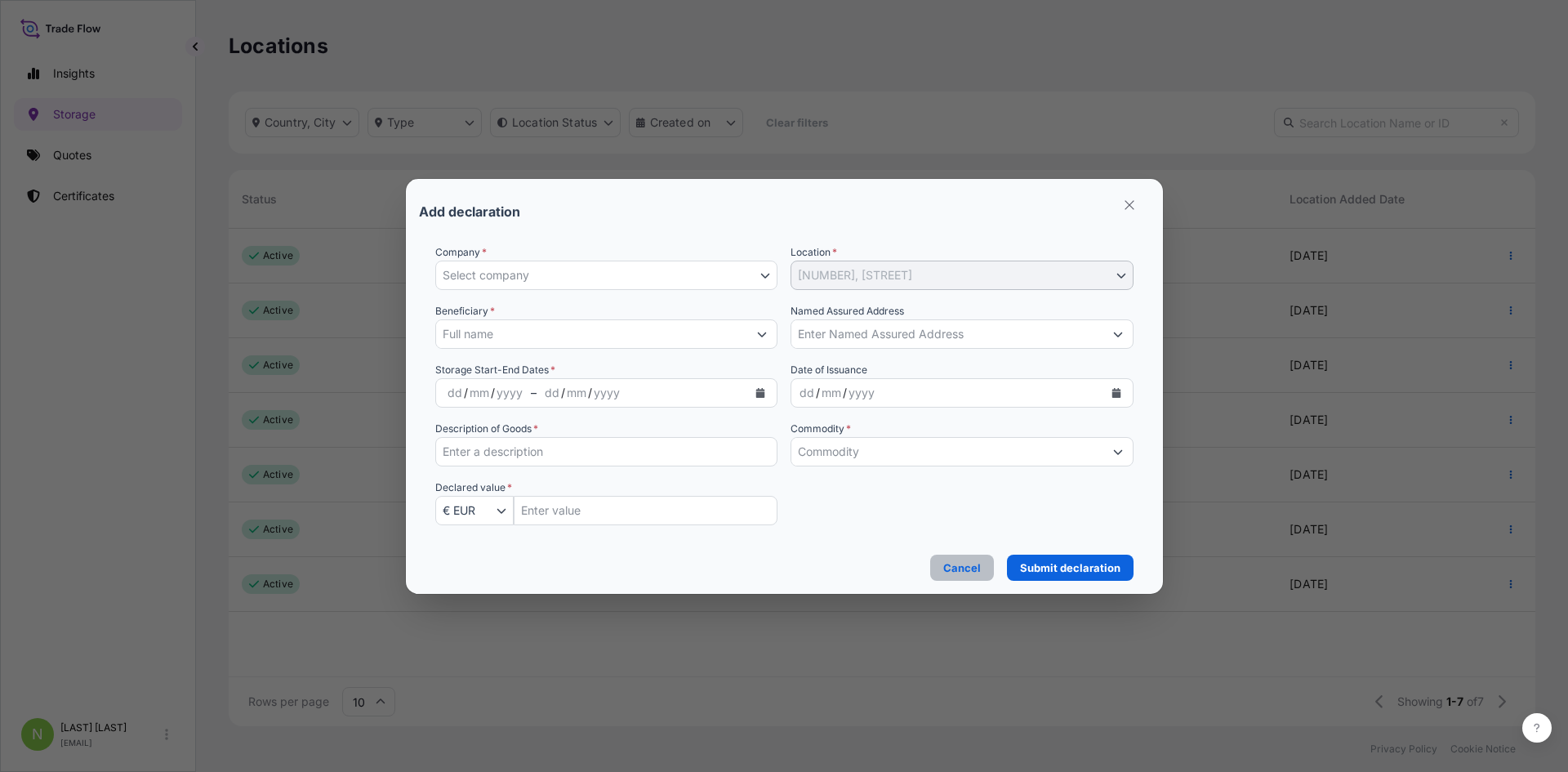 click on "Cancel" at bounding box center [962, 568] 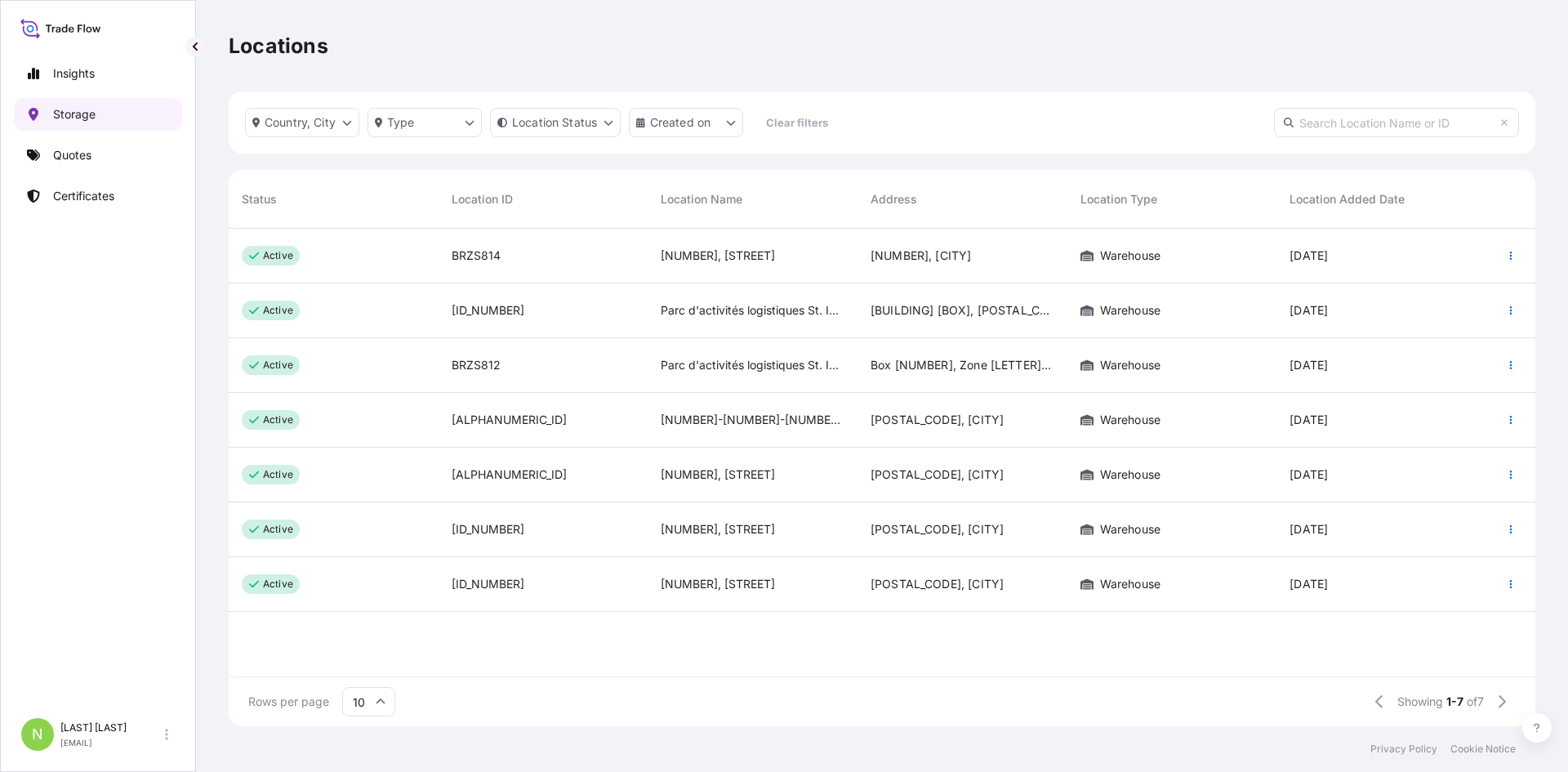 click on "Storage" at bounding box center [74, 114] 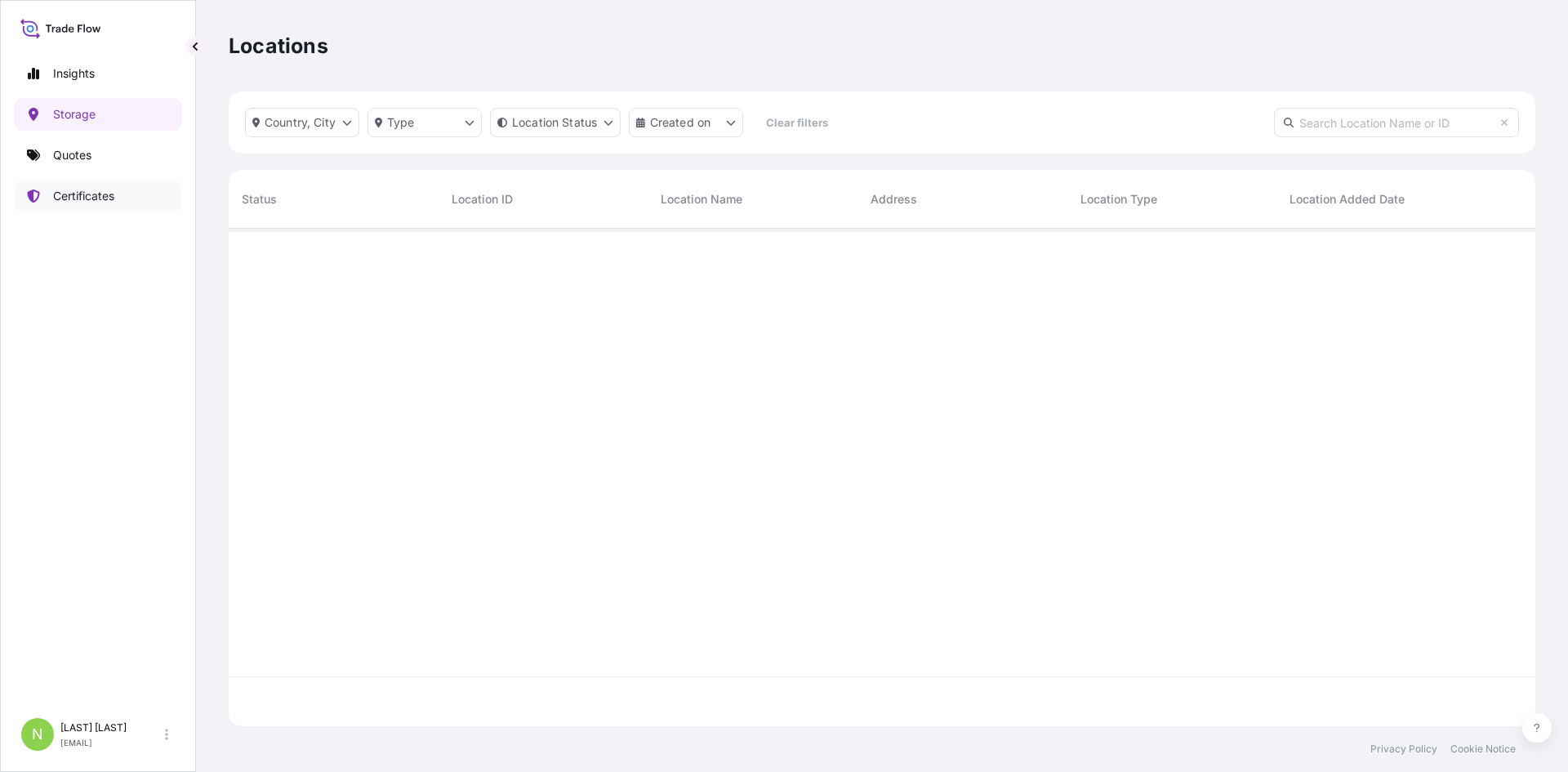 click on "Certificates" at bounding box center (83, 196) 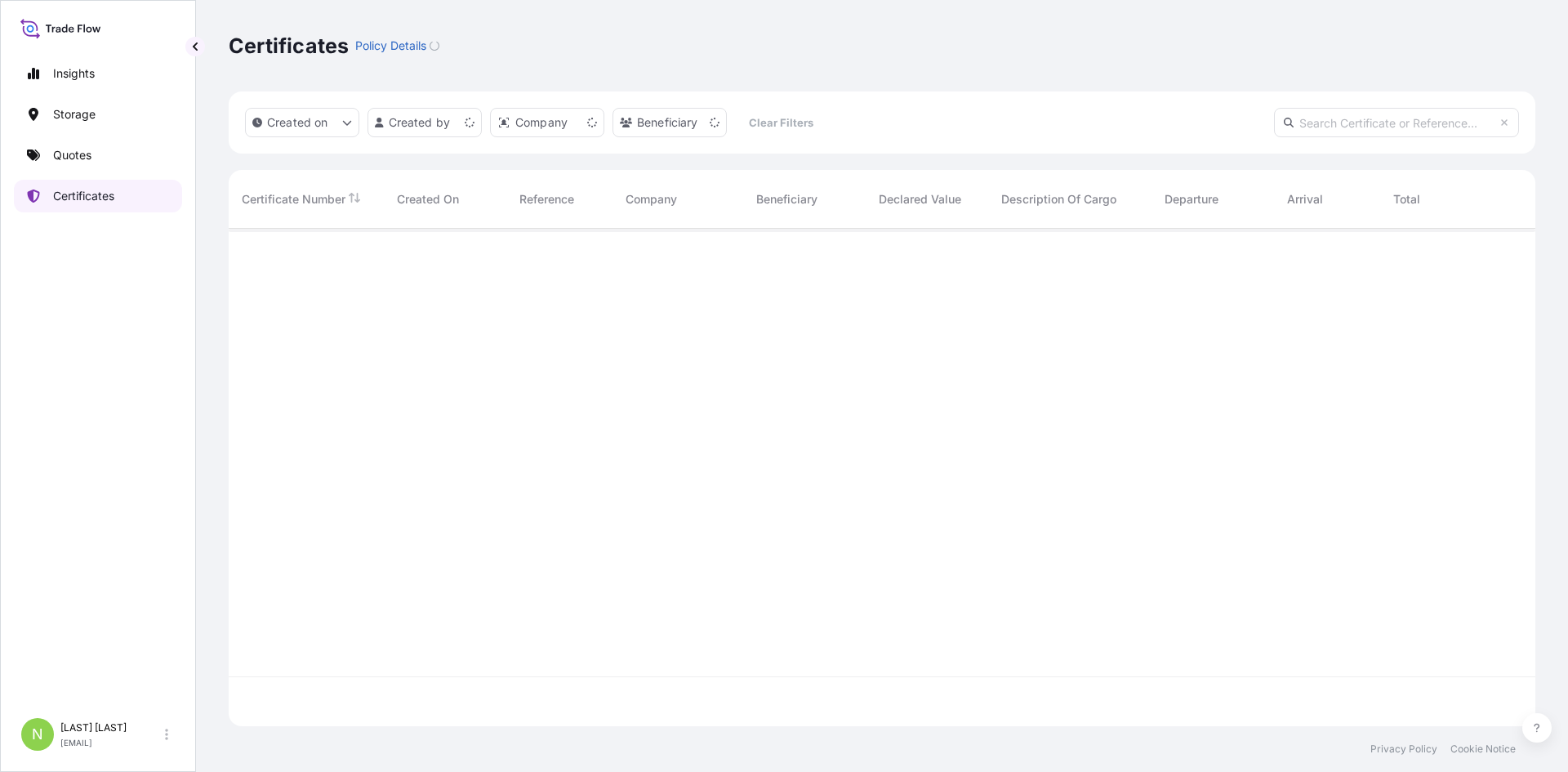 scroll, scrollTop: 13, scrollLeft: 13, axis: both 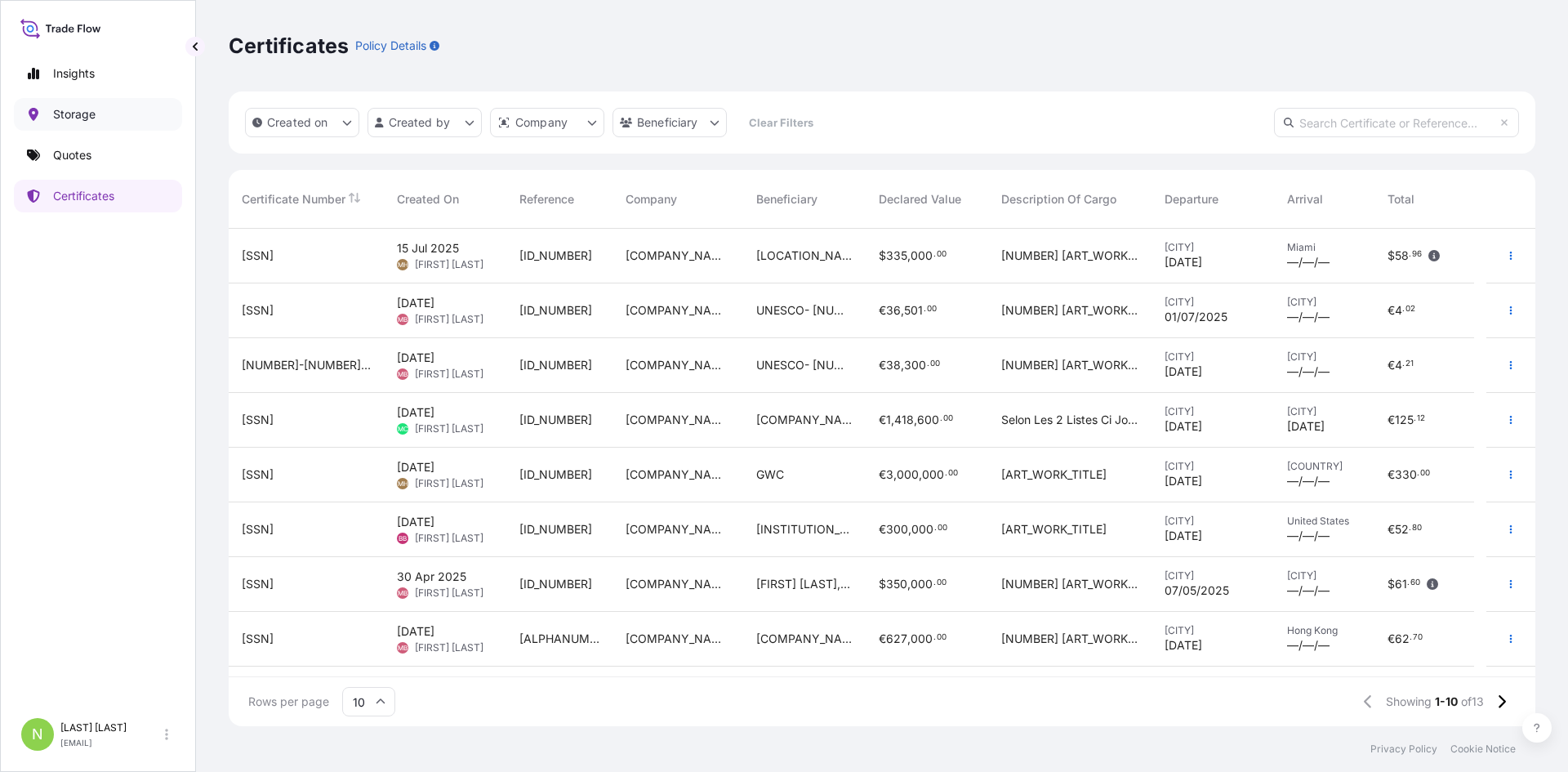 click on "Storage" at bounding box center (98, 114) 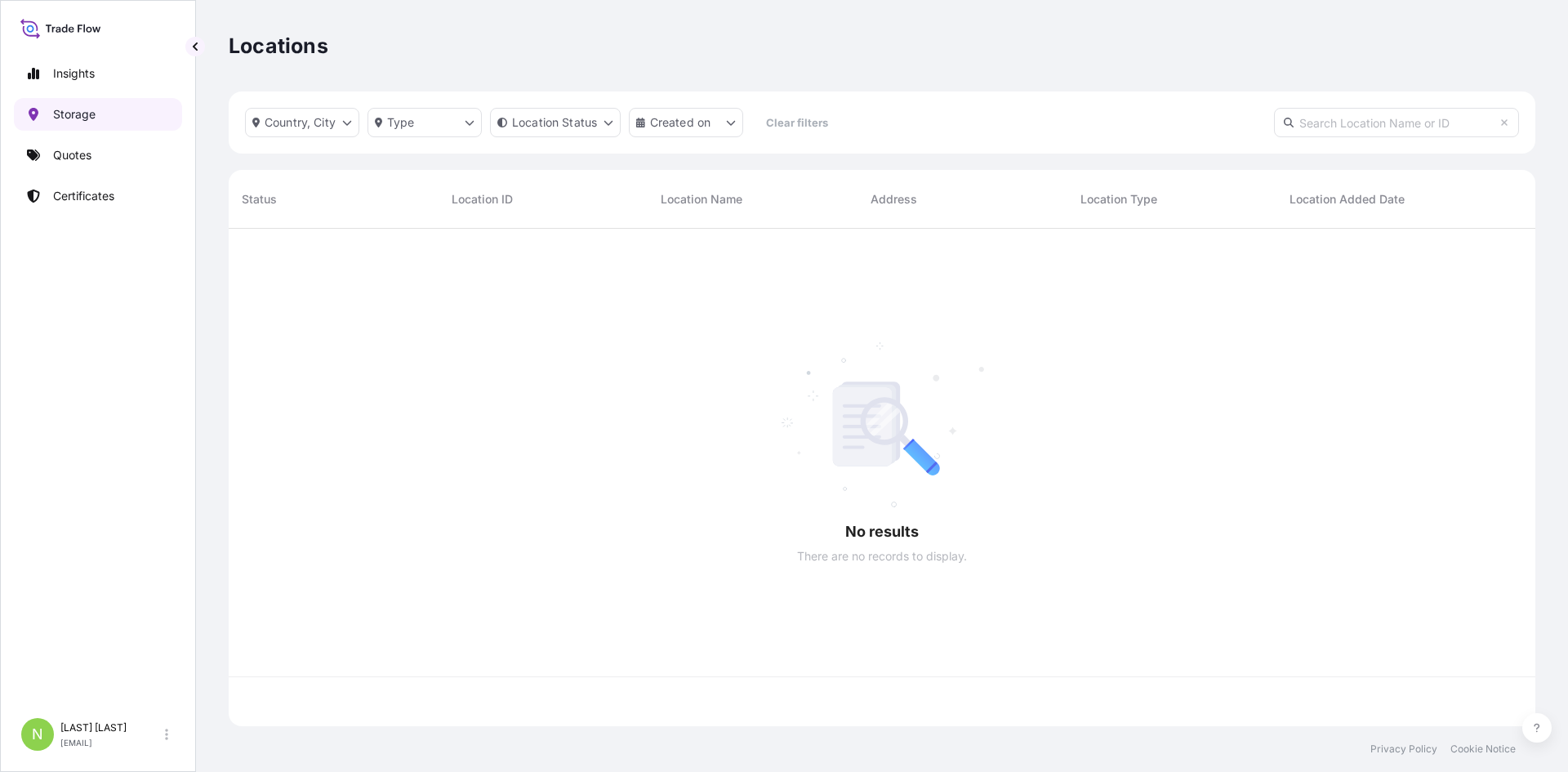 scroll, scrollTop: 13, scrollLeft: 13, axis: both 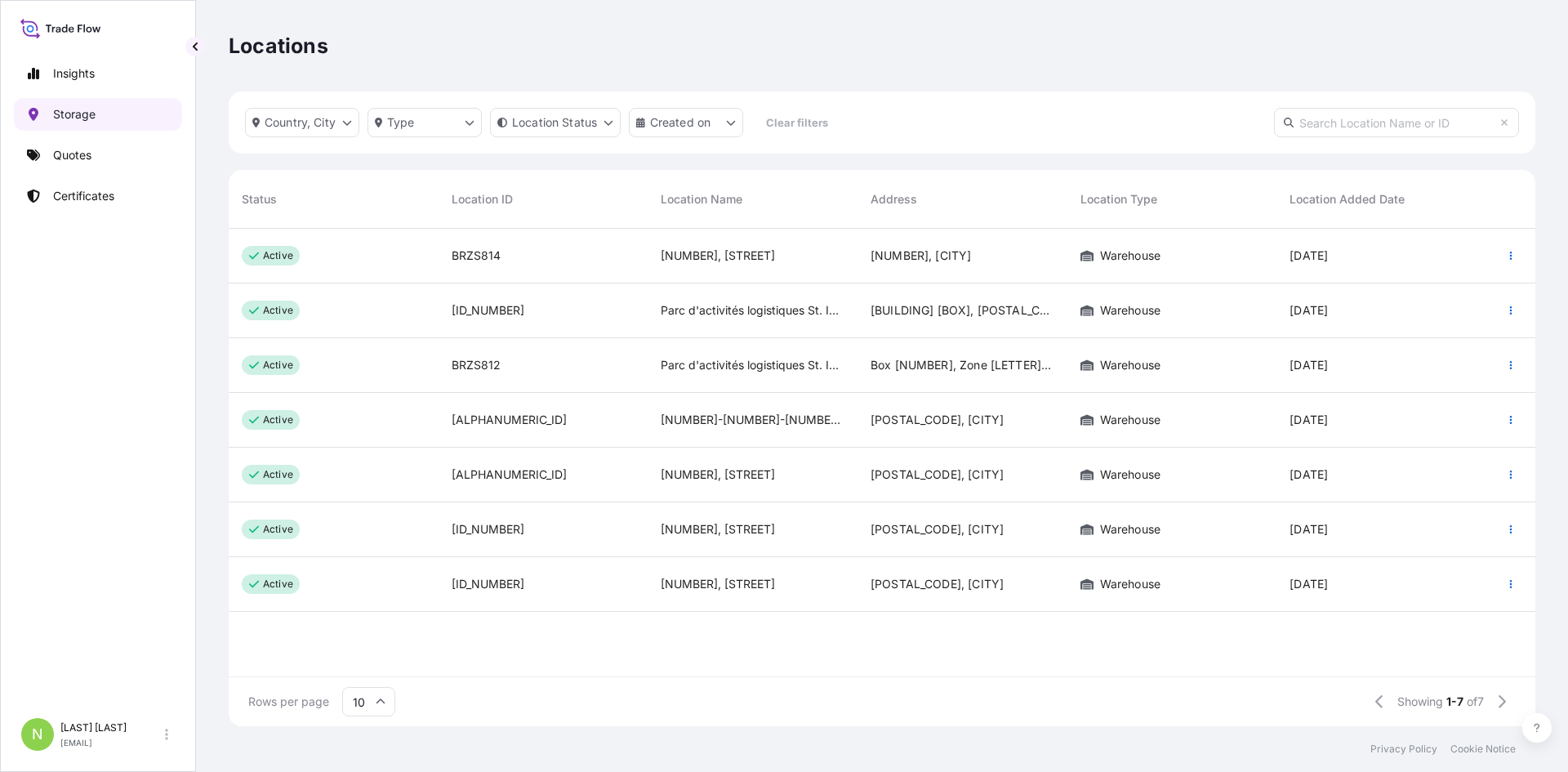 click on "Storage" at bounding box center [98, 114] 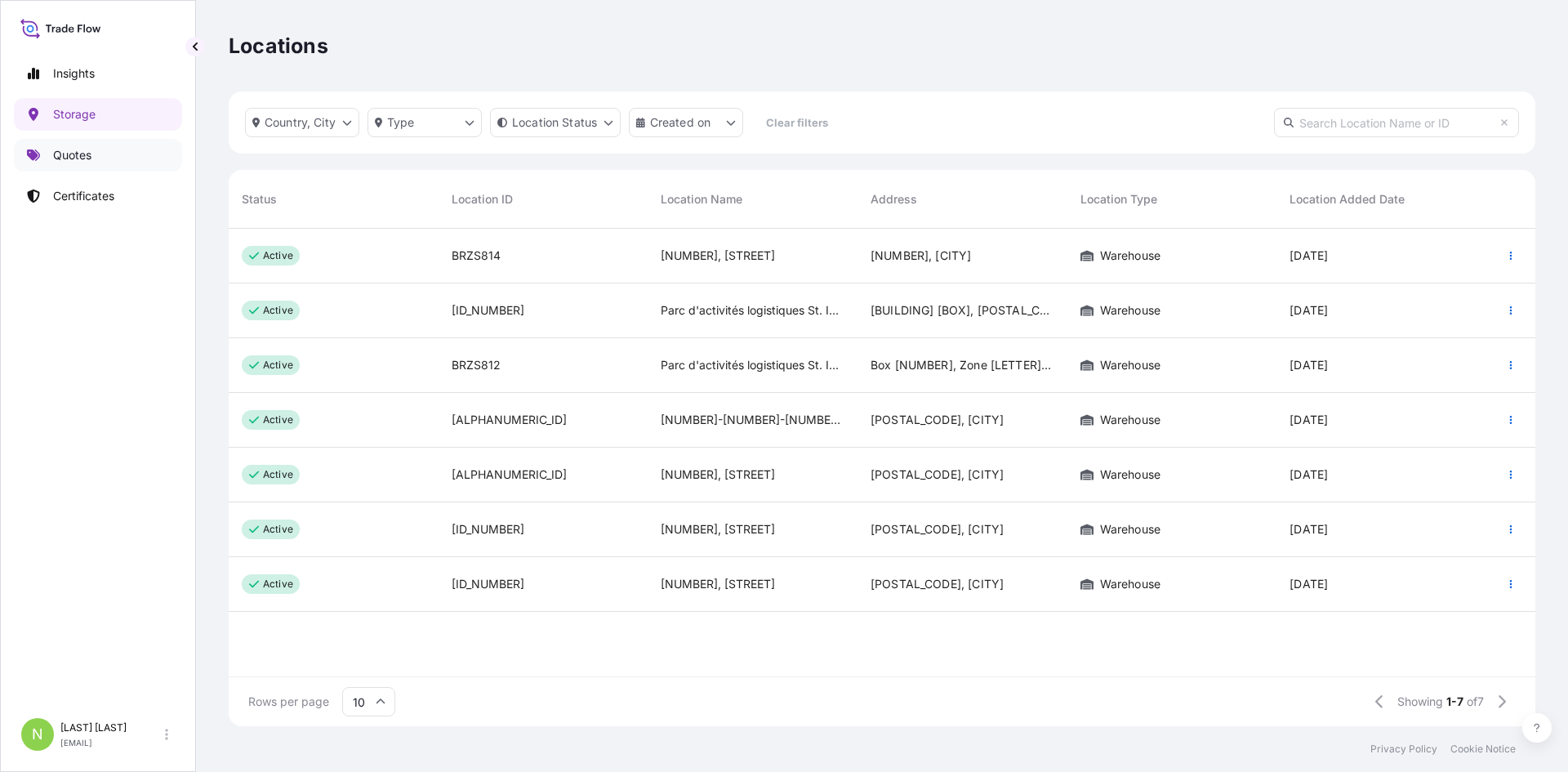 click on "Quotes" at bounding box center [98, 155] 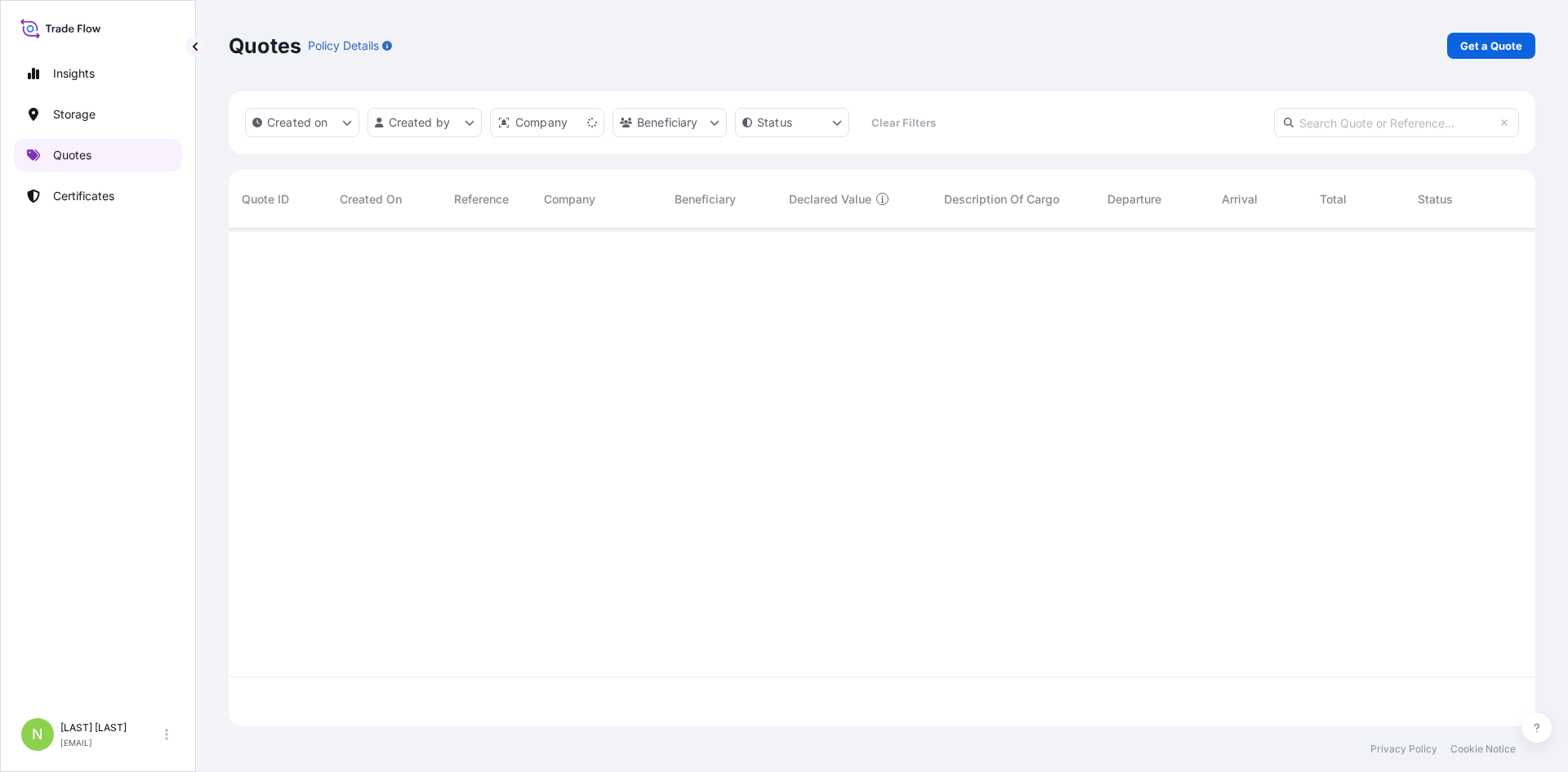 scroll, scrollTop: 13, scrollLeft: 13, axis: both 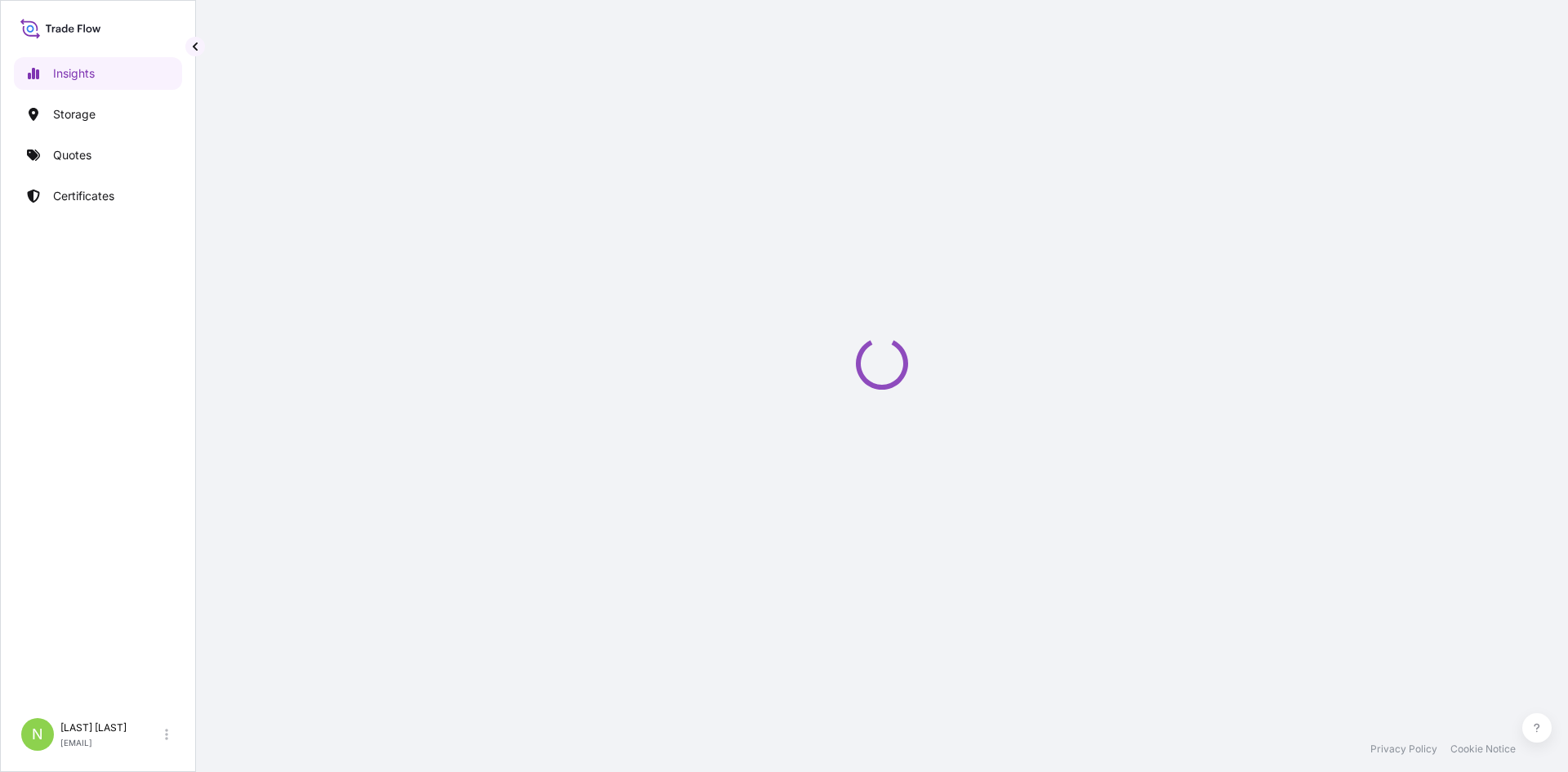 select on "2025" 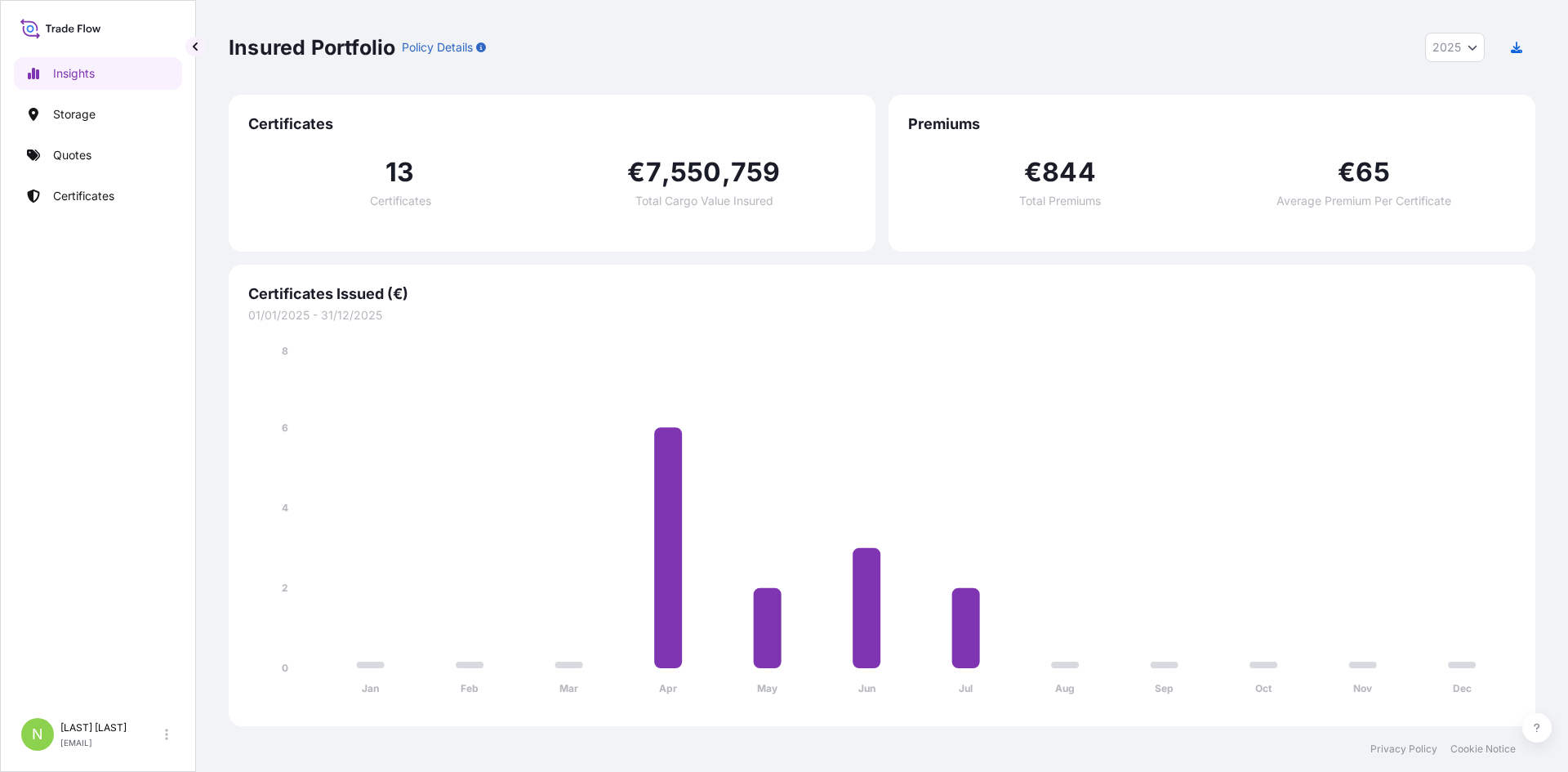 click on "13 Certificates" at bounding box center [400, 183] 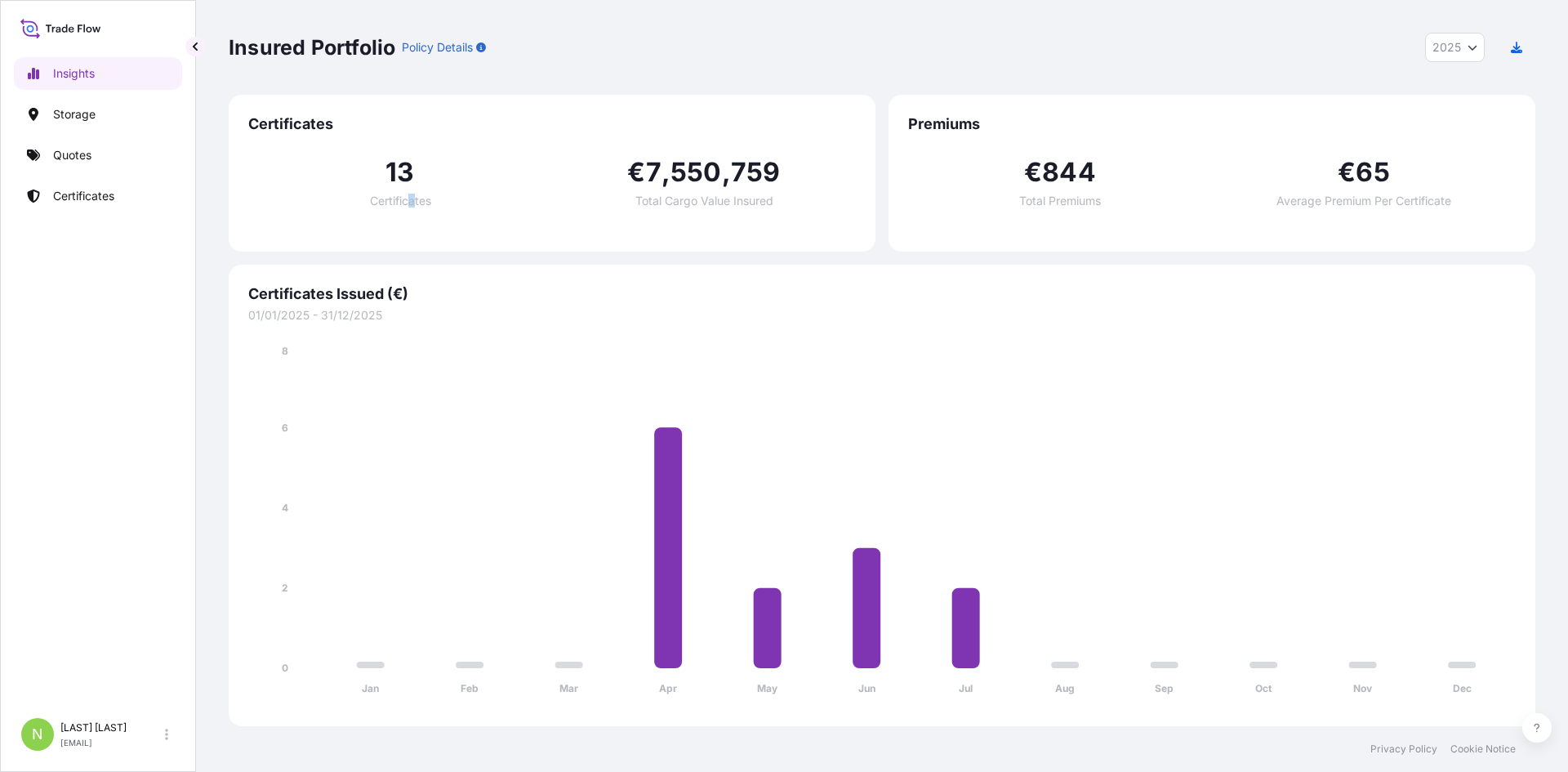 click on "13 Certificates" at bounding box center (400, 183) 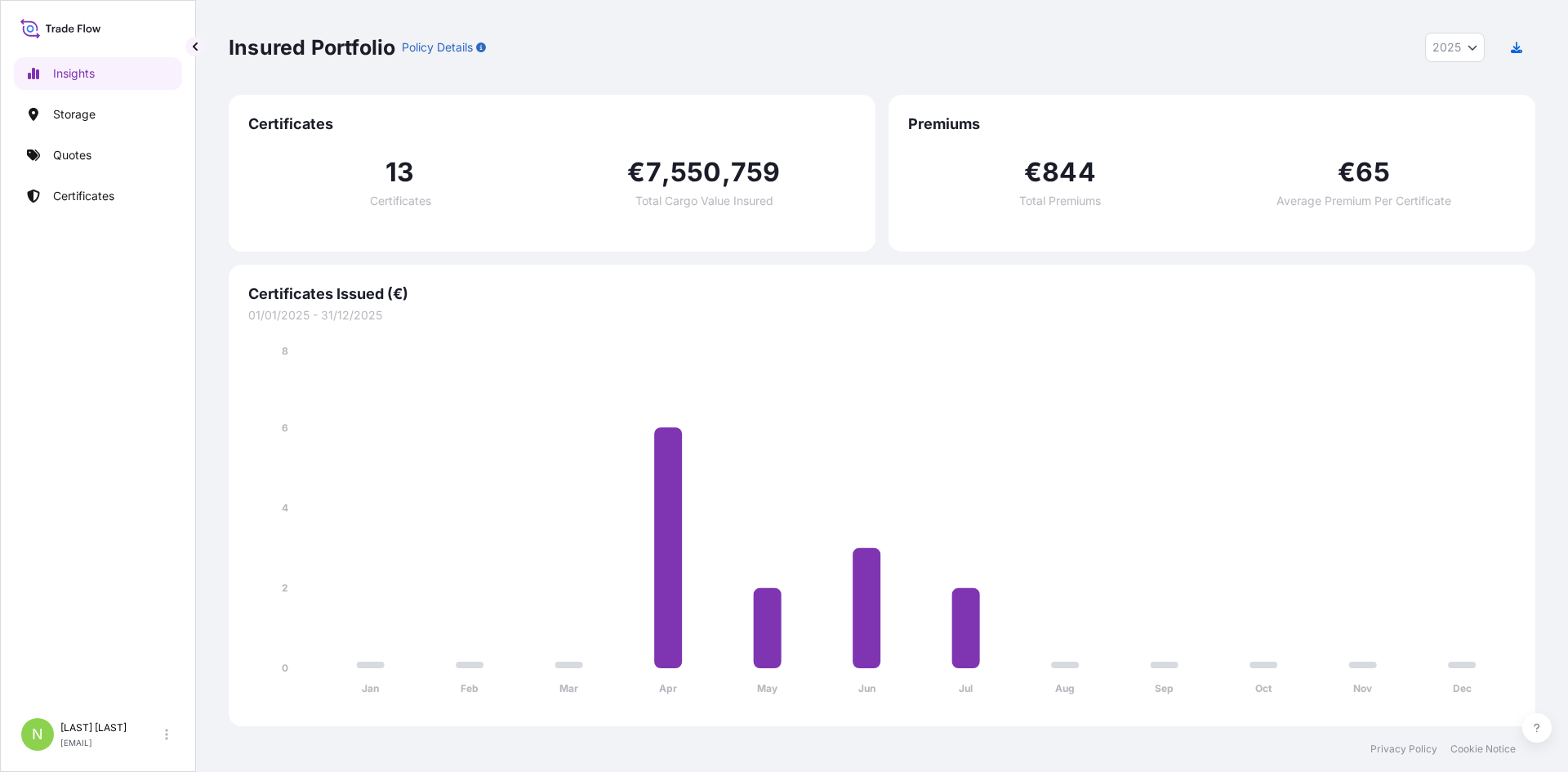 click on "[NUMBER] Certificates € [NUMBER] Total Cargo Value Insured" at bounding box center (552, 183) 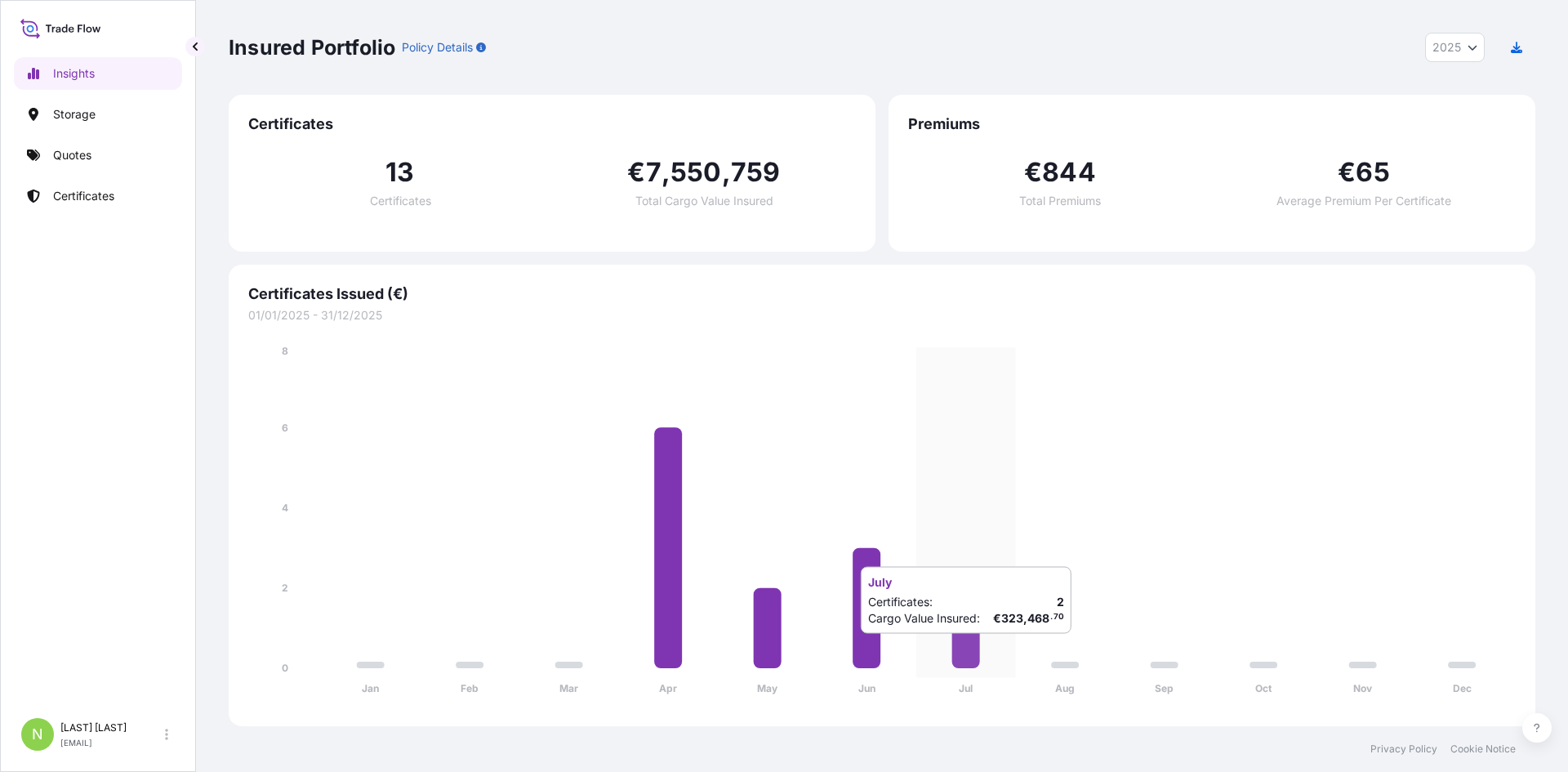 click 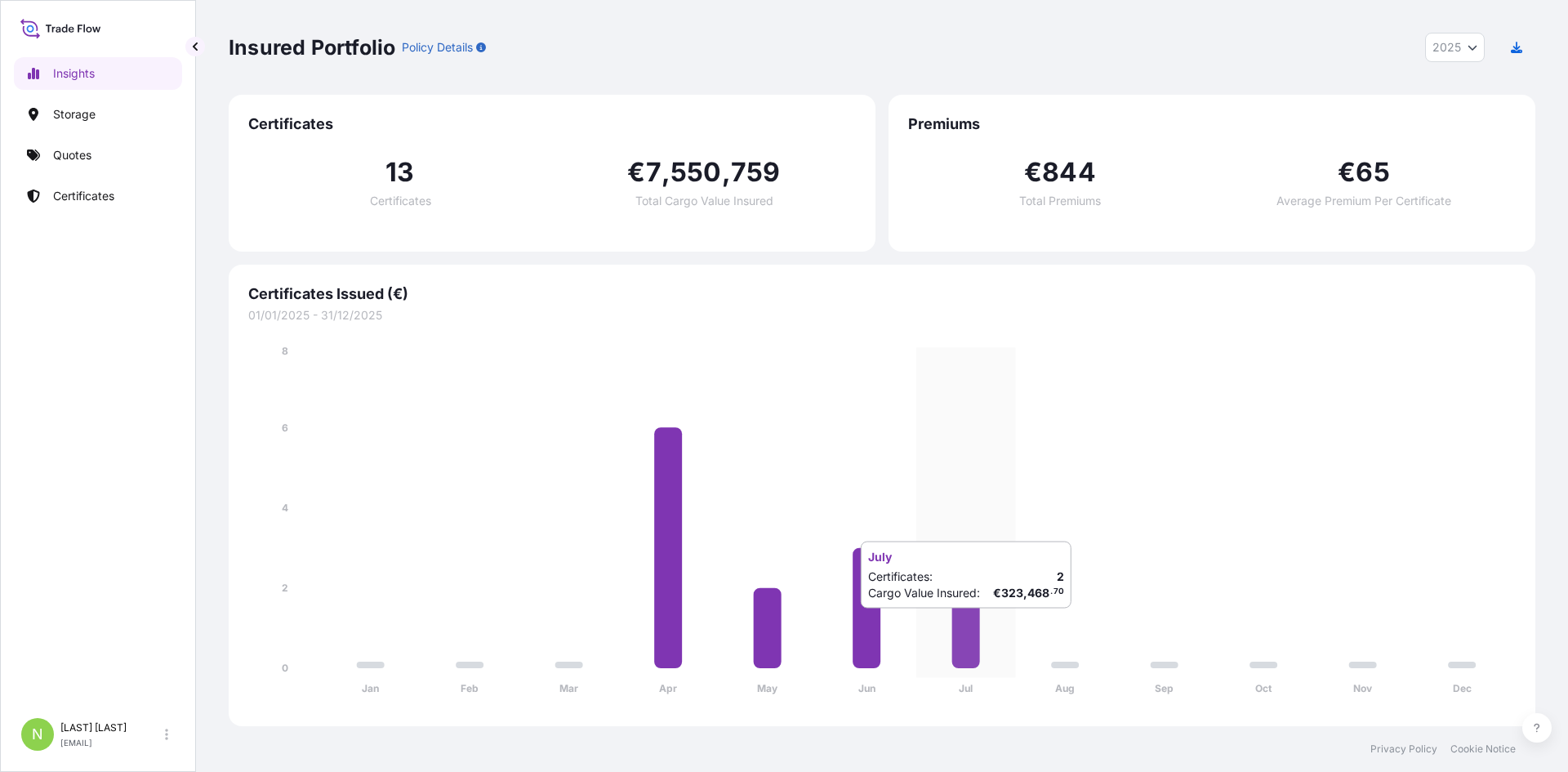 click 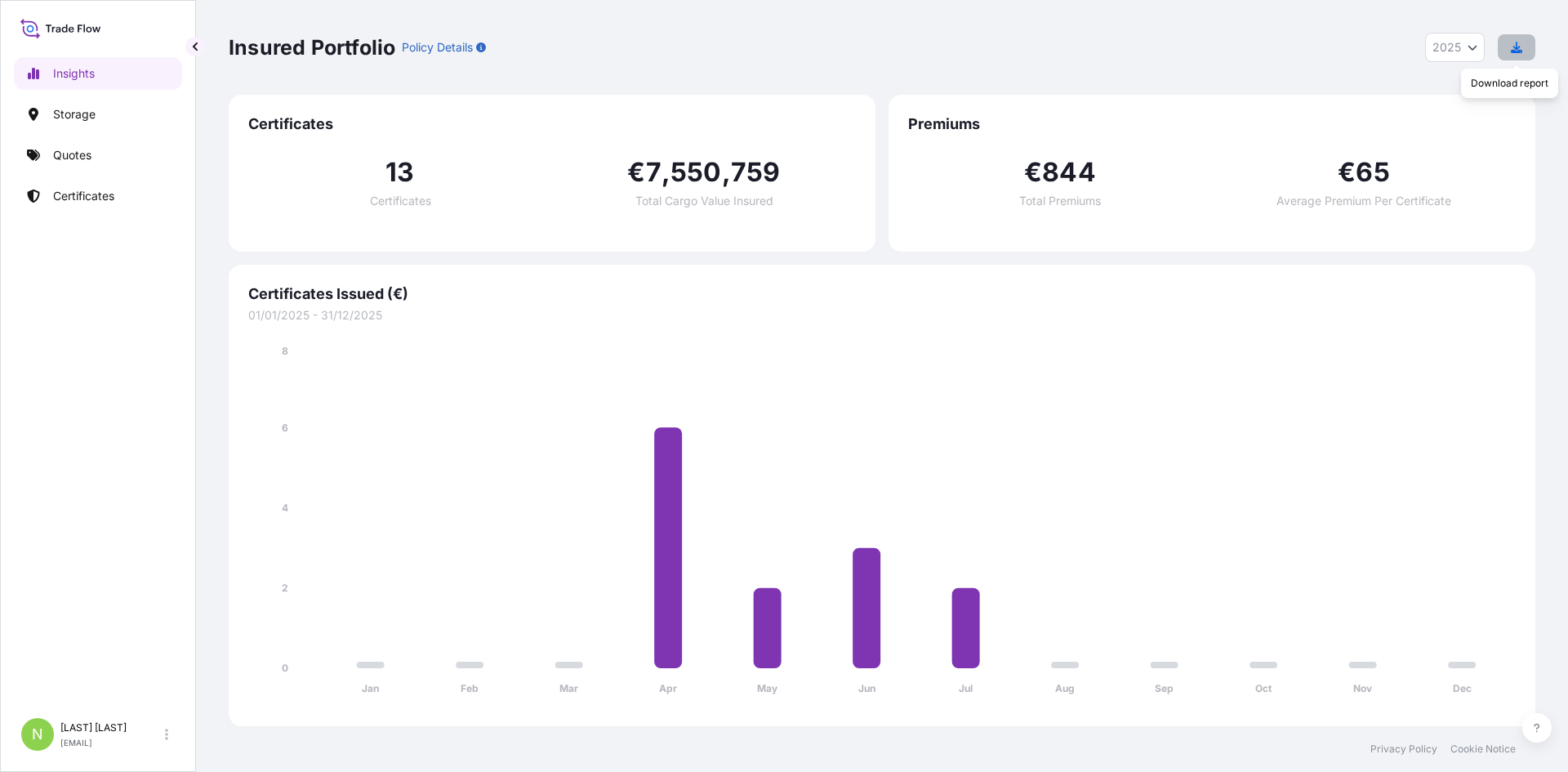 click 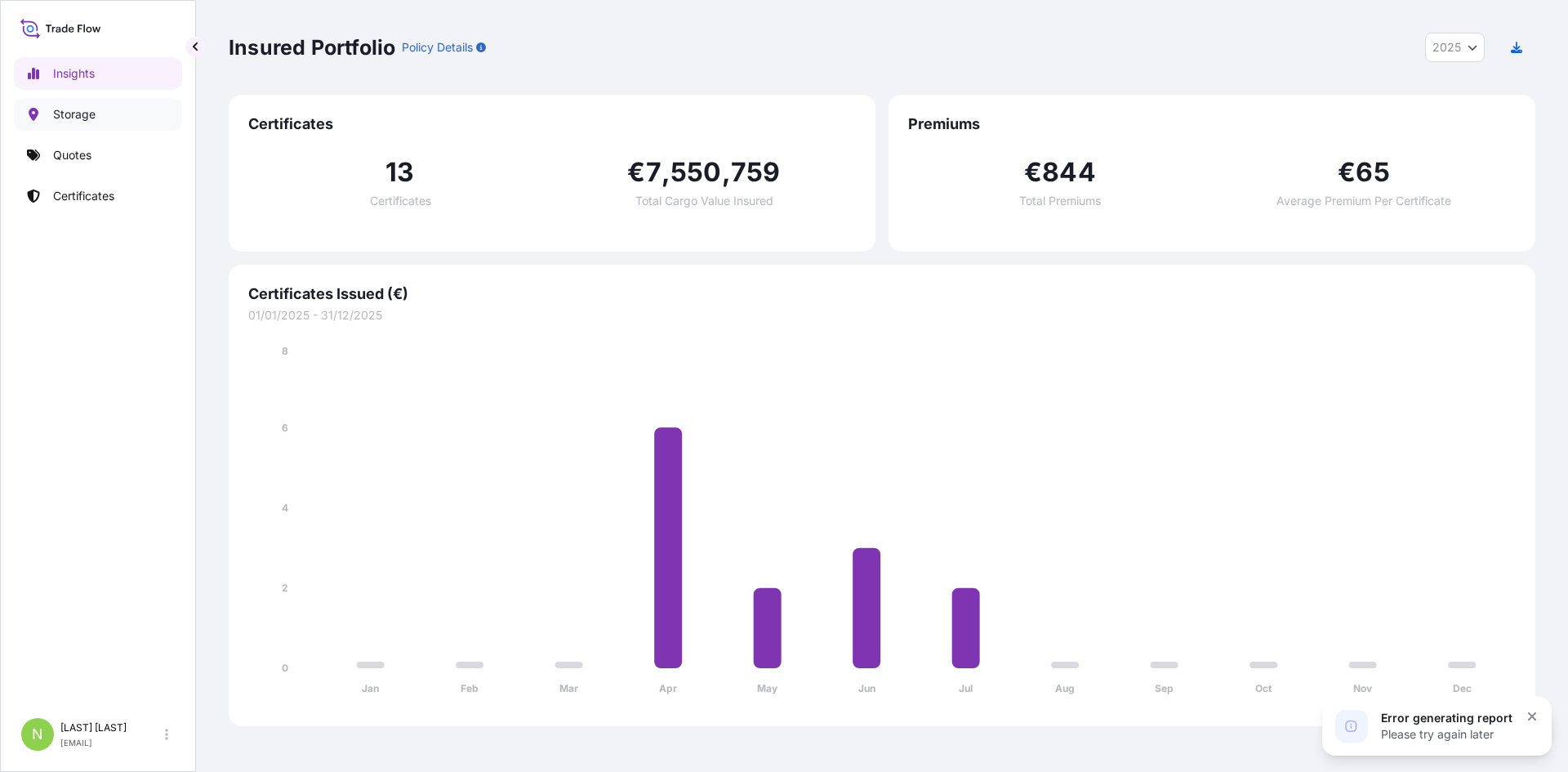 click on "Storage" at bounding box center [98, 114] 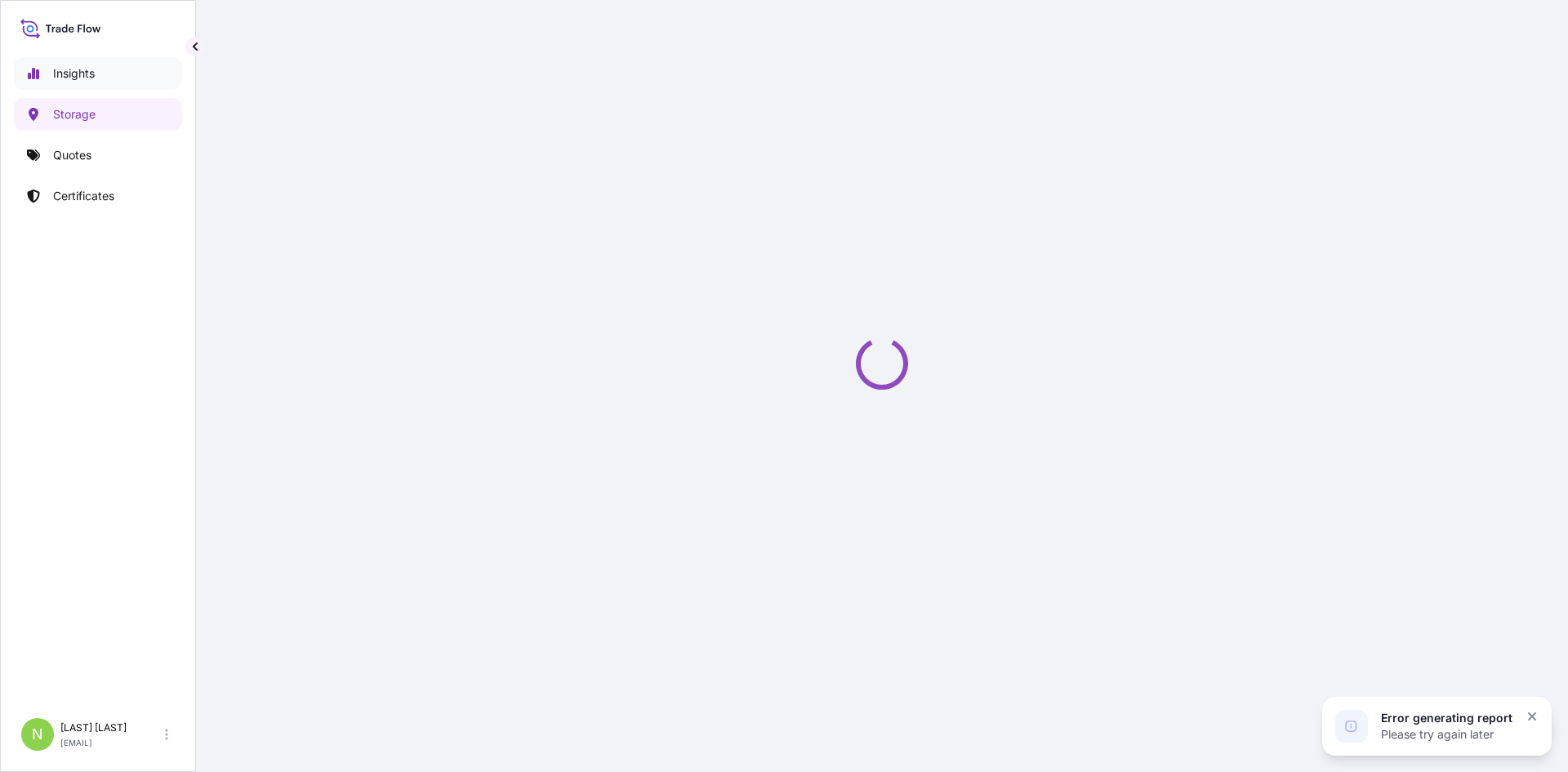 click on "Insights" at bounding box center (98, 74) 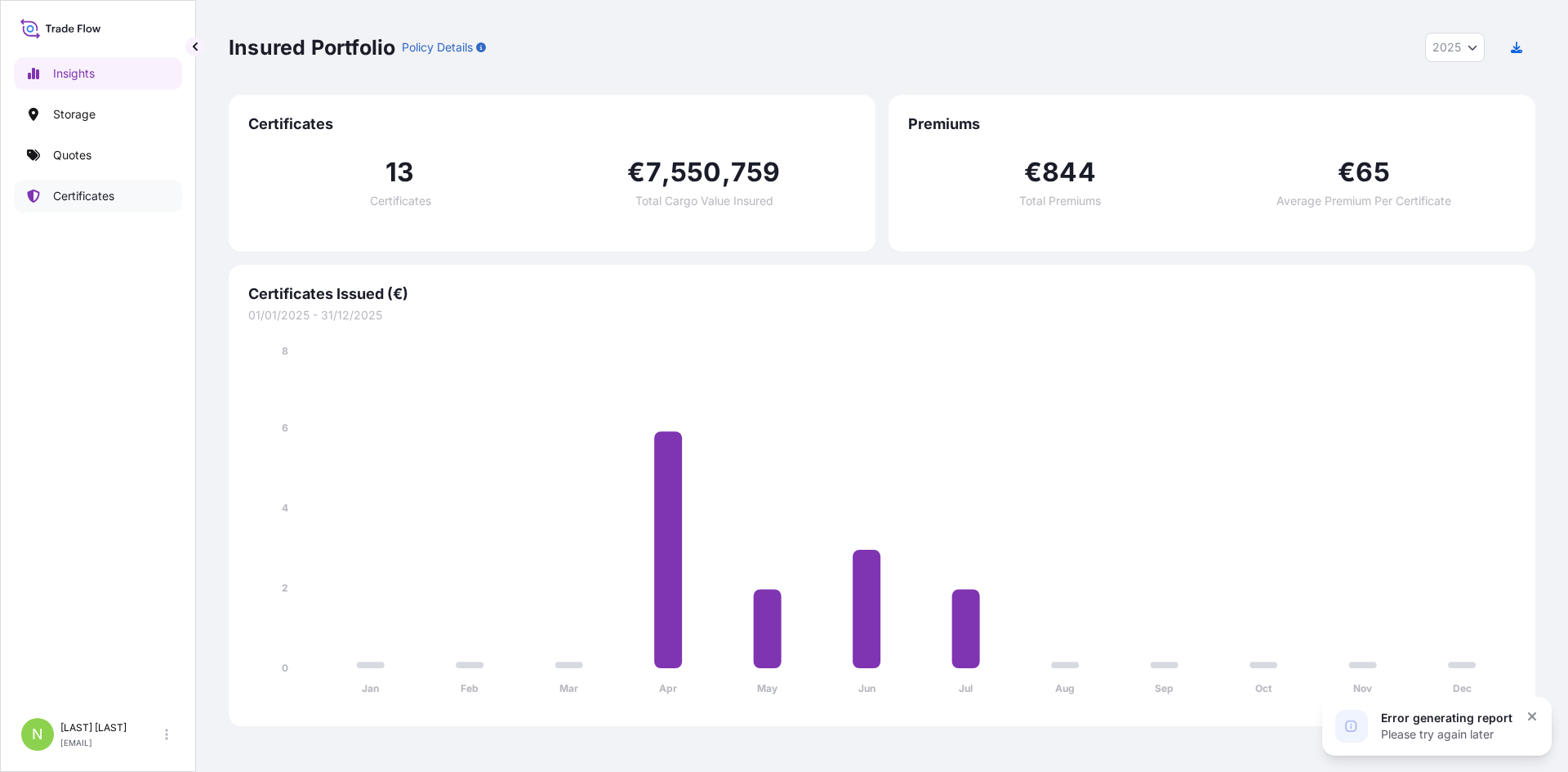 click on "Certificates" at bounding box center (83, 196) 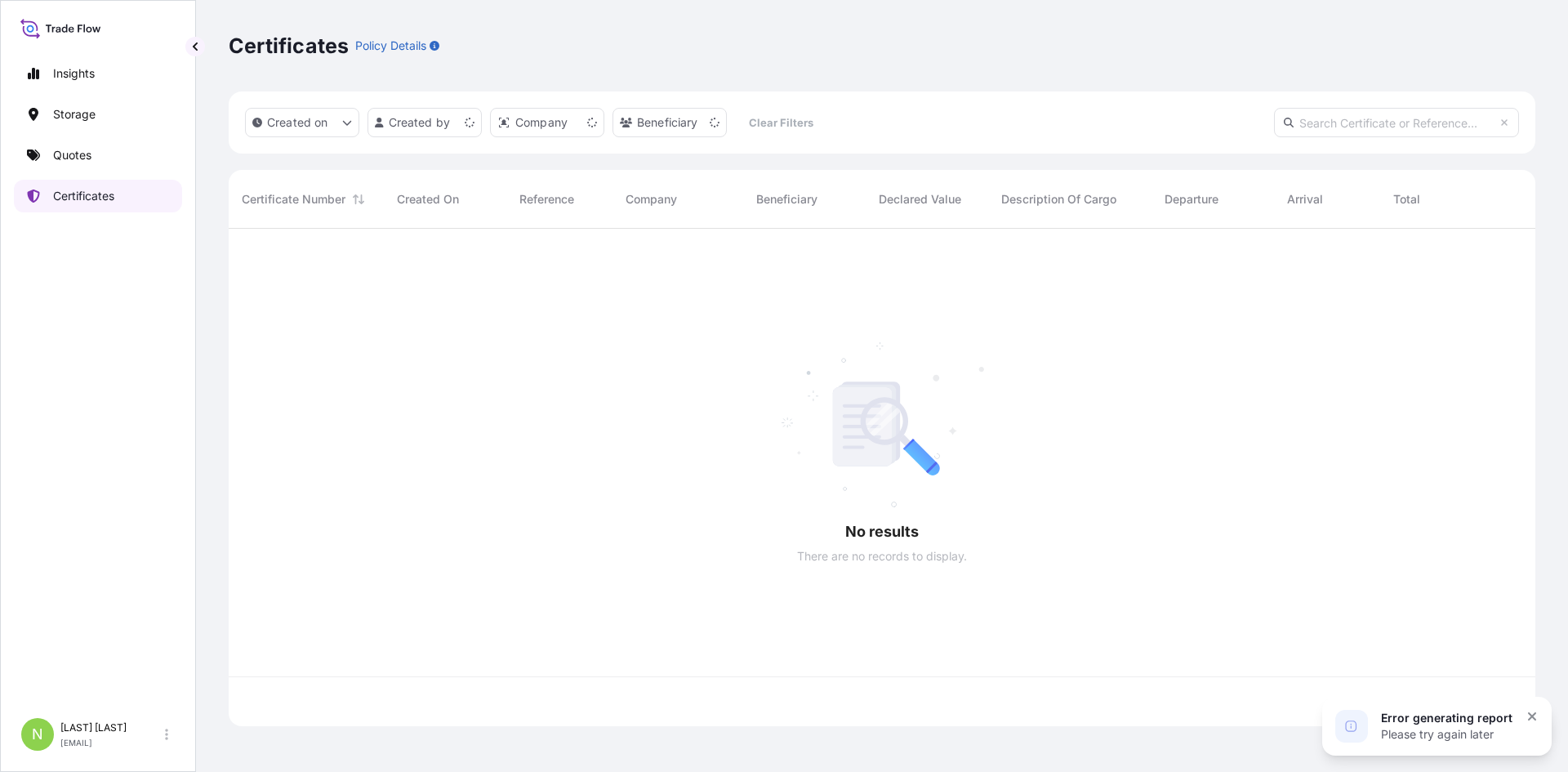 scroll, scrollTop: 13, scrollLeft: 13, axis: both 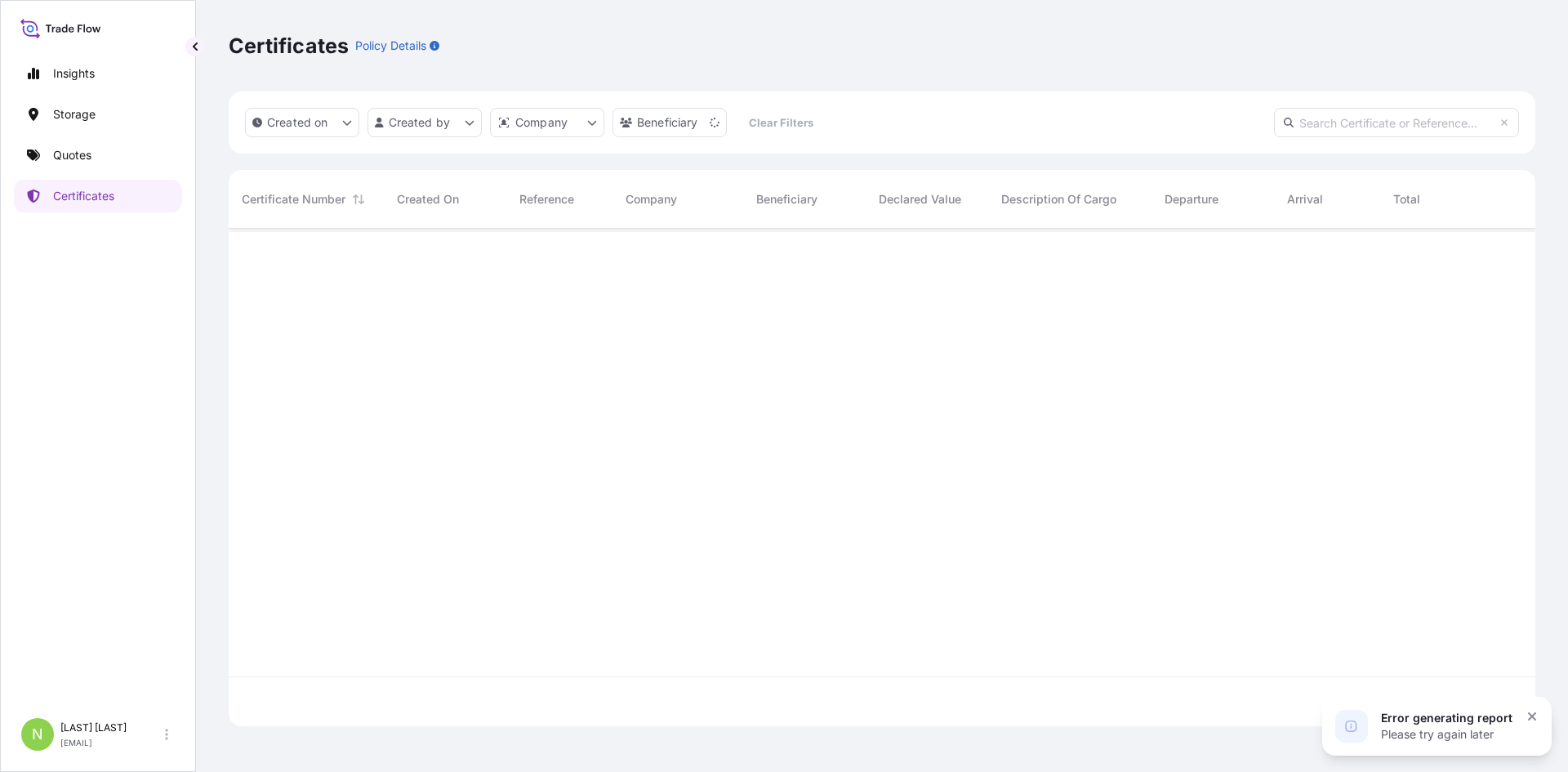 click at bounding box center [1396, 123] 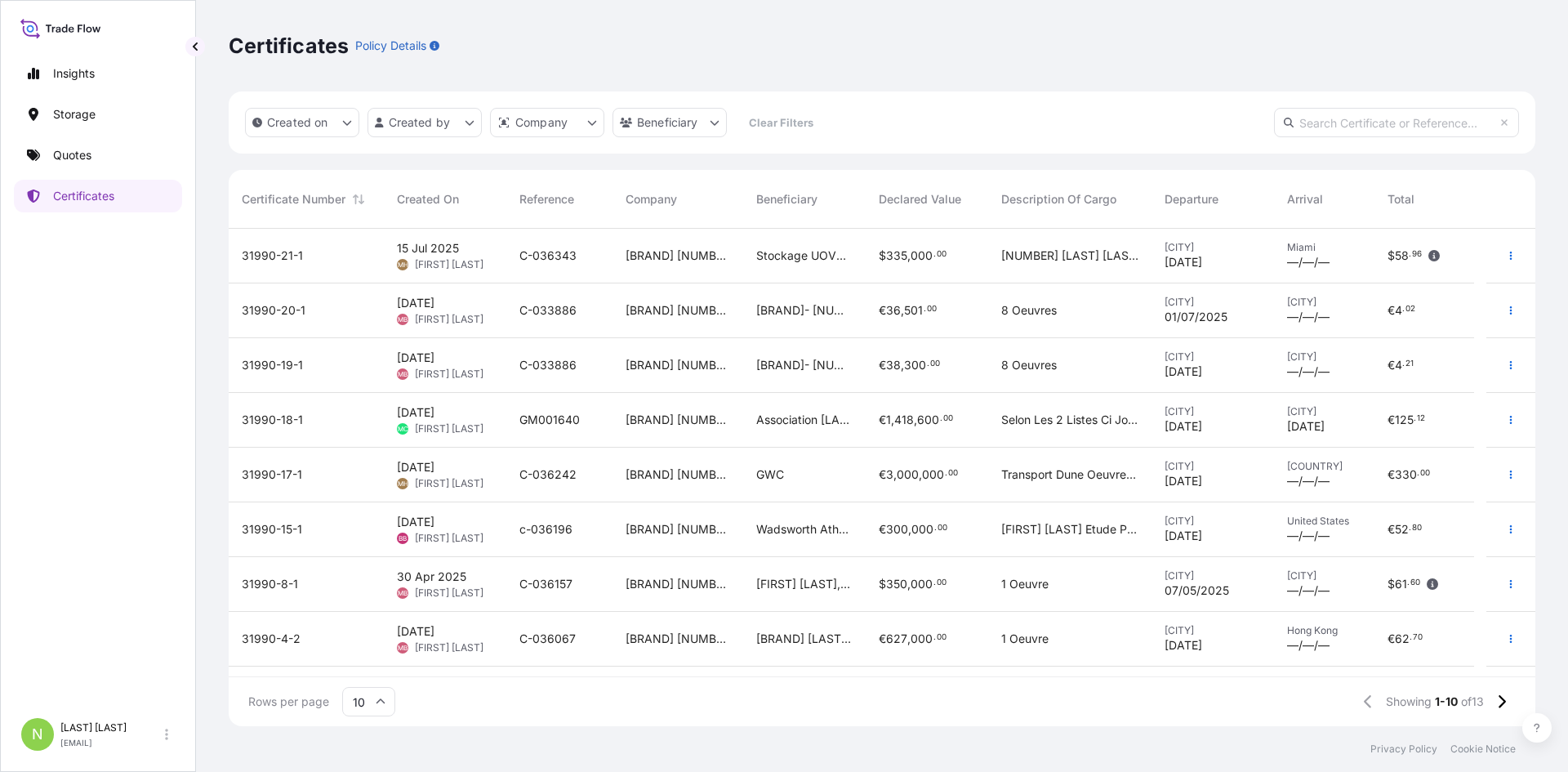 click at bounding box center [1396, 123] 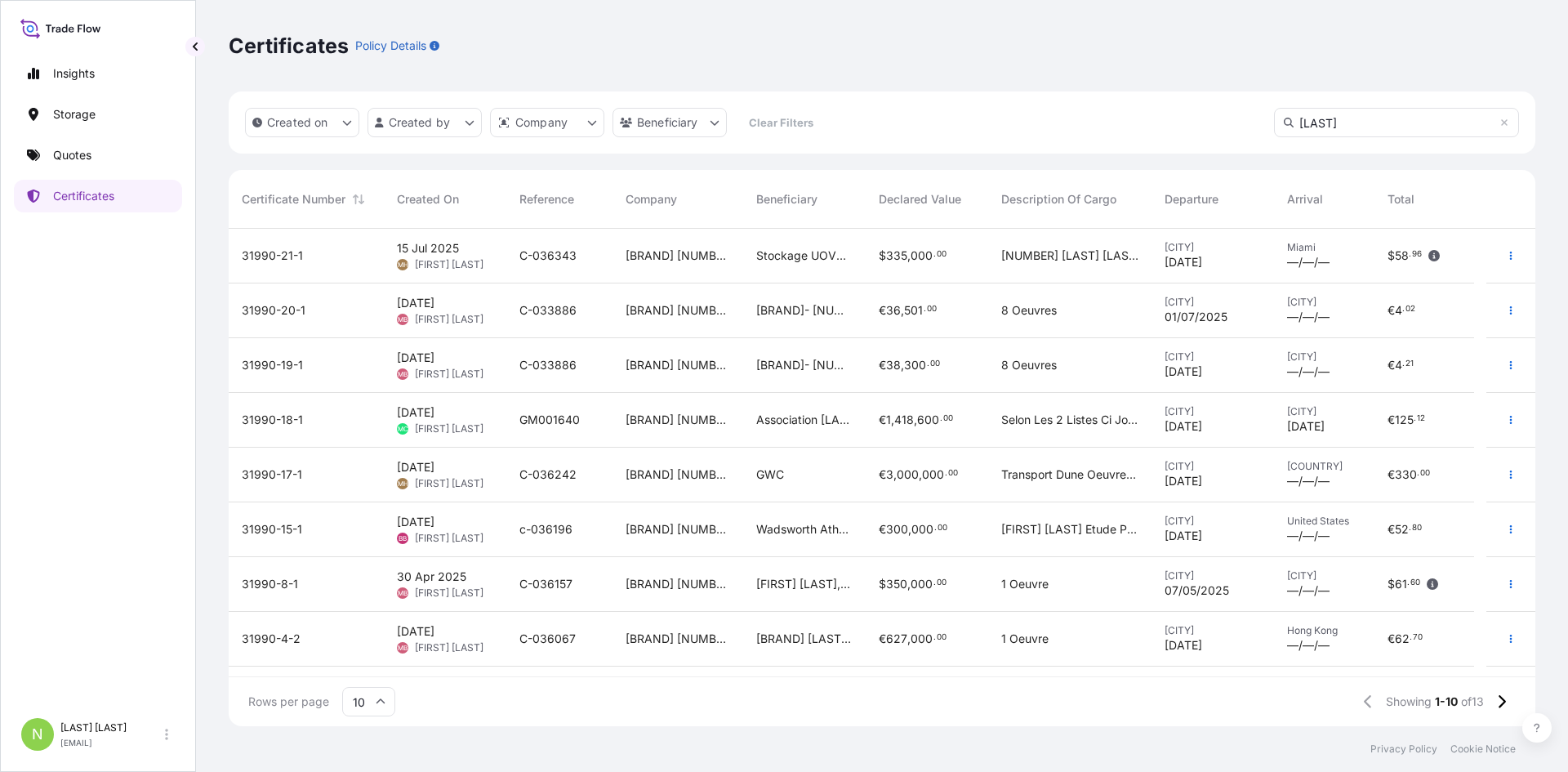 type on "beckham" 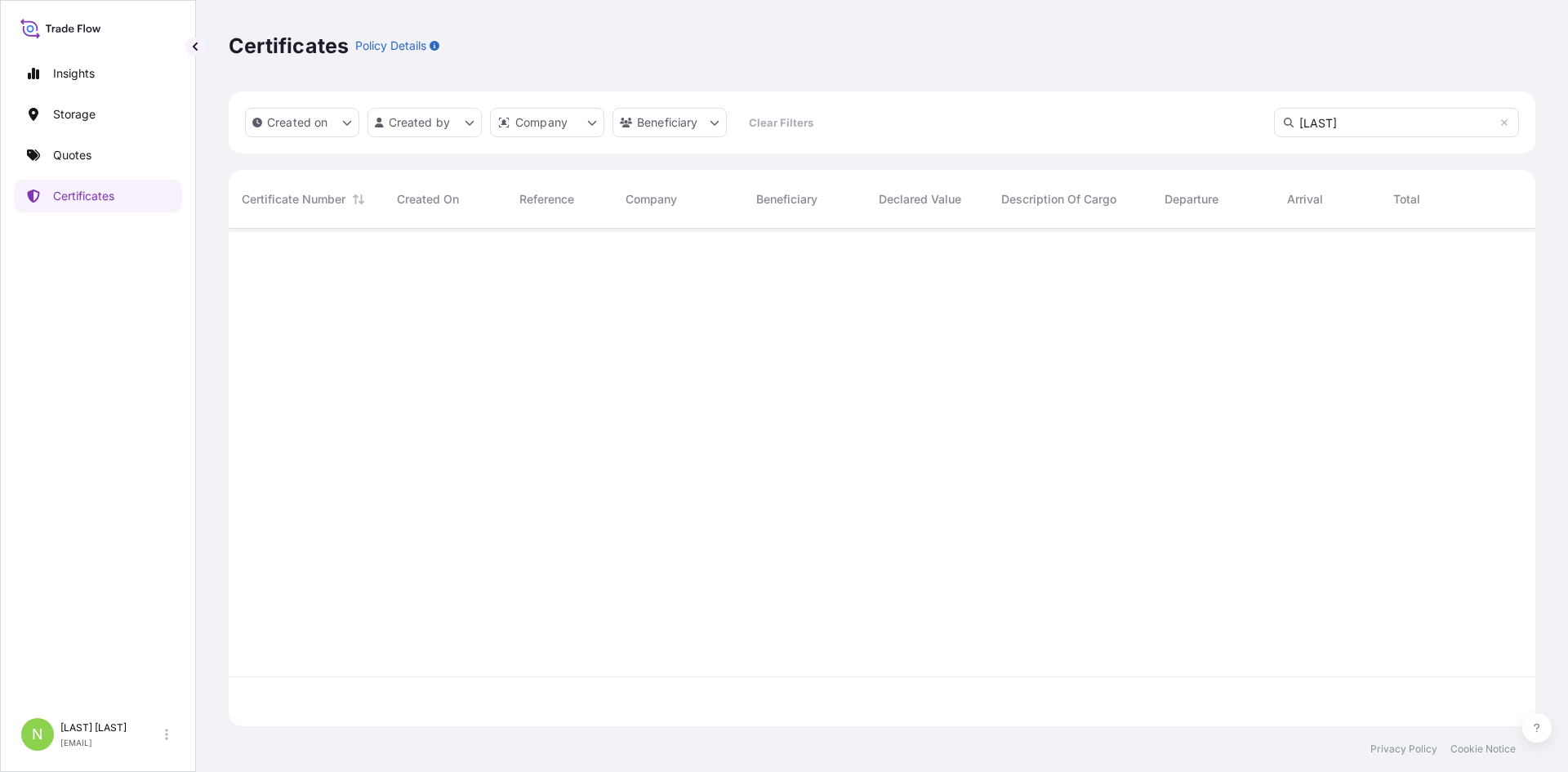scroll, scrollTop: 13, scrollLeft: 13, axis: both 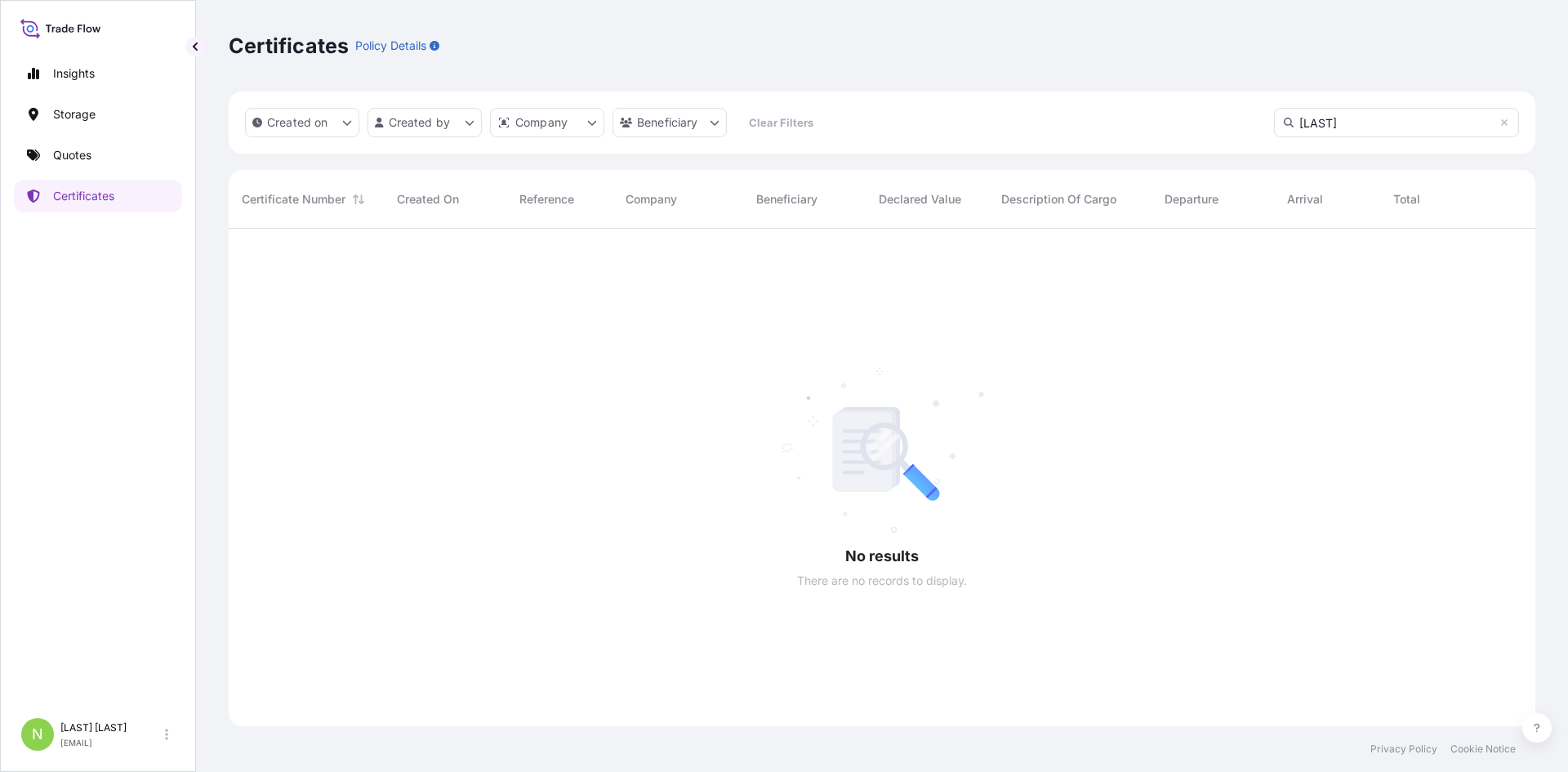 drag, startPoint x: 298, startPoint y: 178, endPoint x: 307, endPoint y: 193, distance: 17.492856 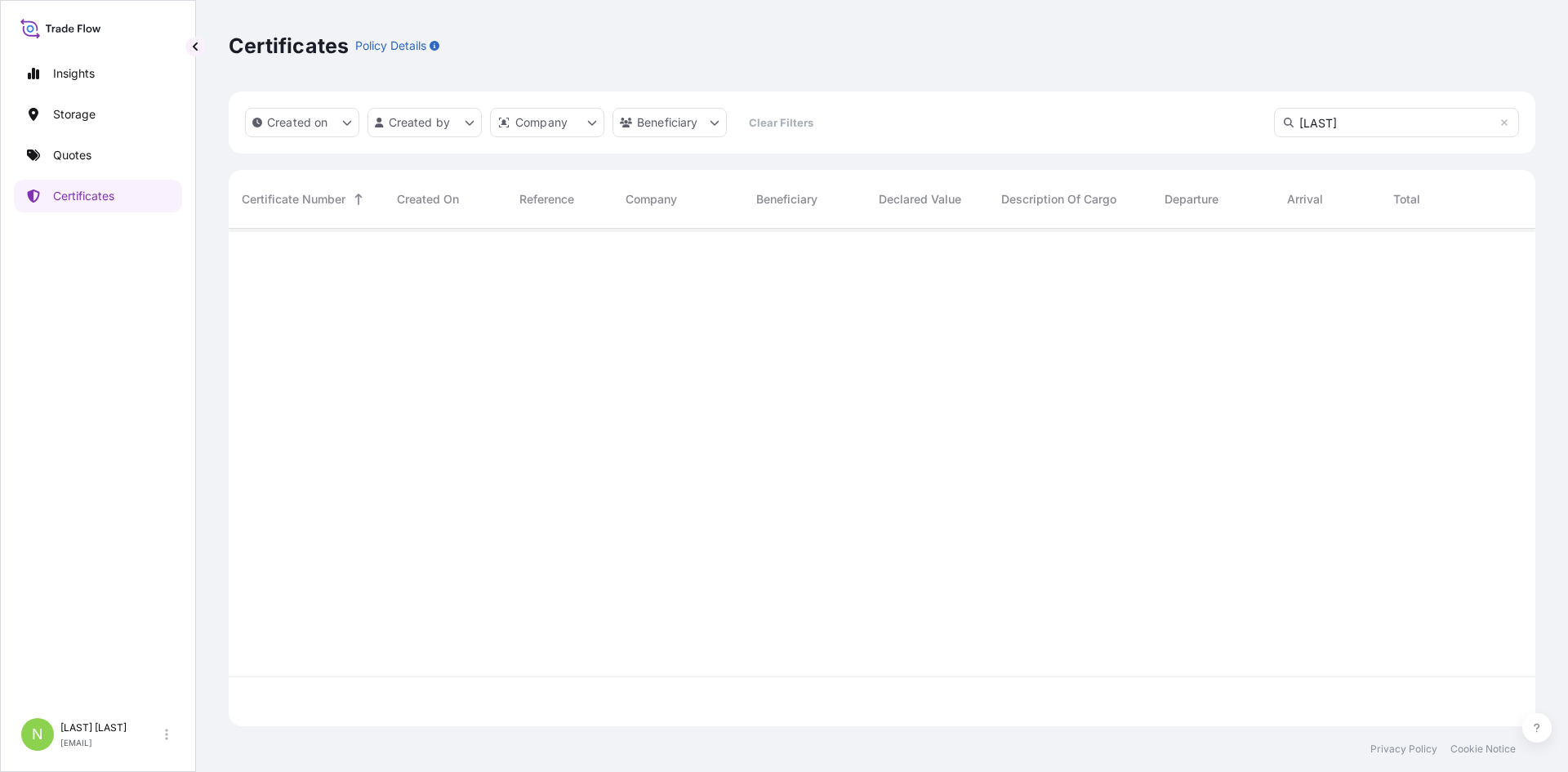 scroll, scrollTop: 13, scrollLeft: 13, axis: both 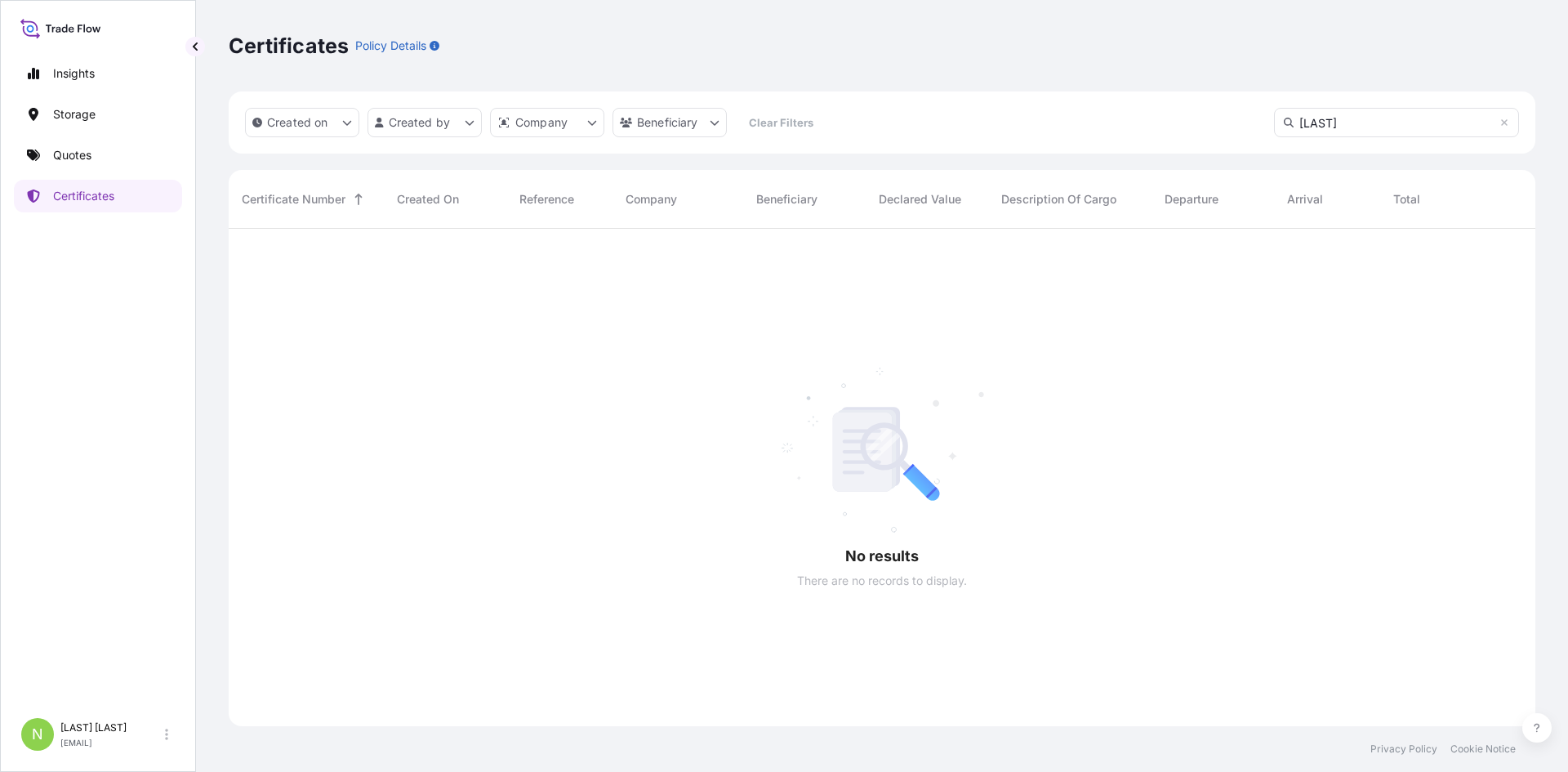 click on "Created On" at bounding box center [428, 199] 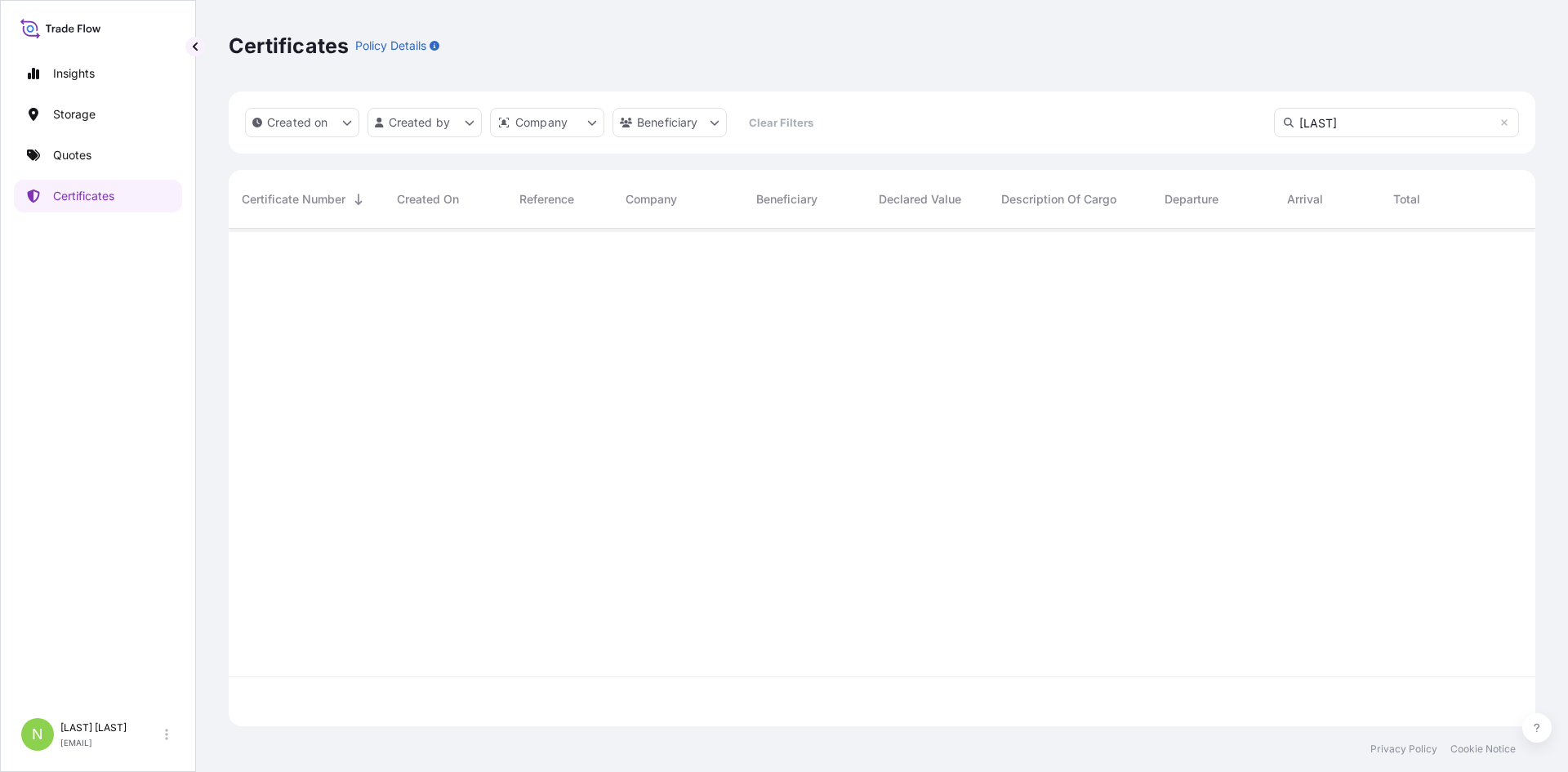 scroll, scrollTop: 494, scrollLeft: 1294, axis: both 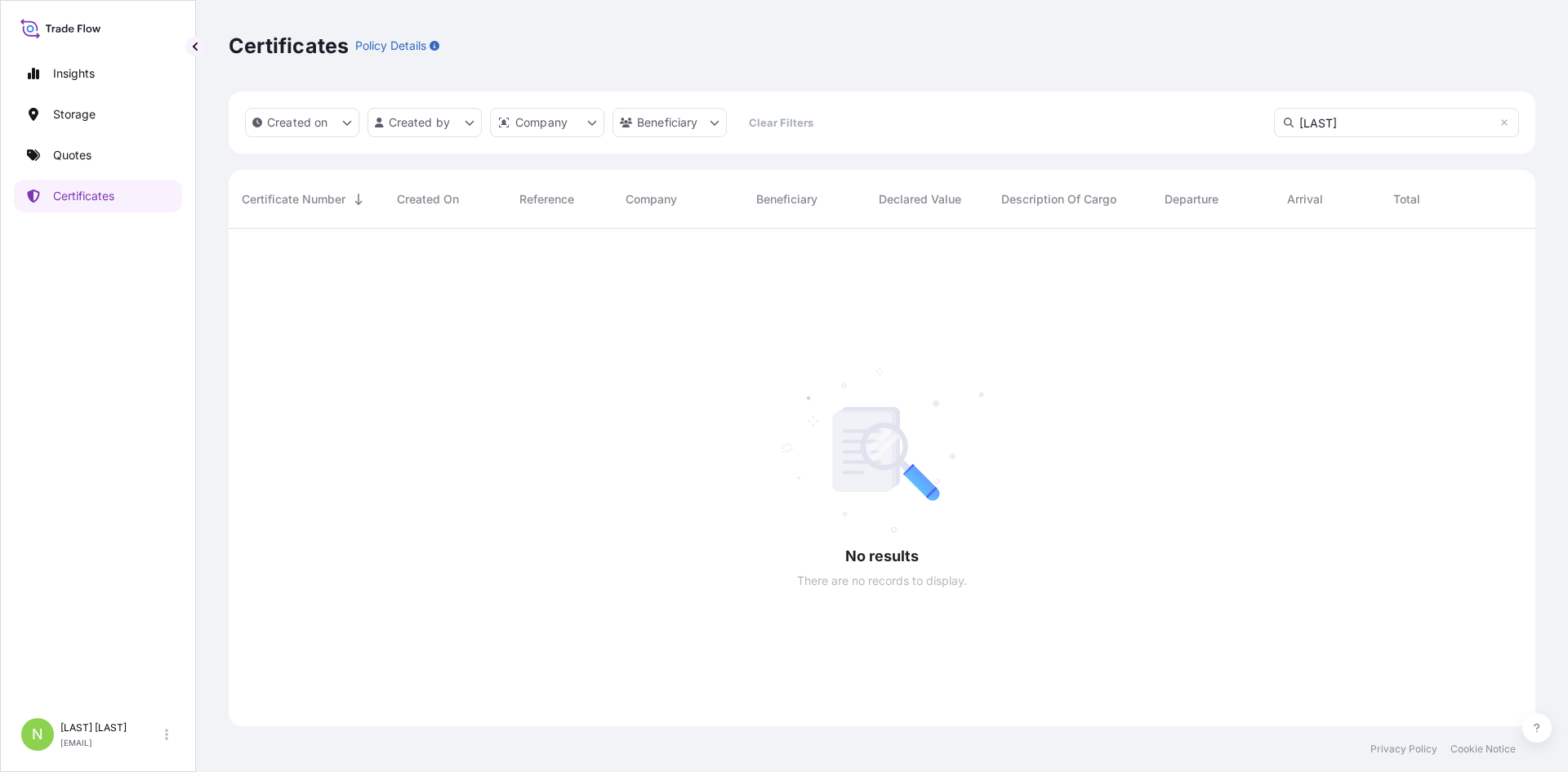 click on "Certificate Number" at bounding box center (293, 199) 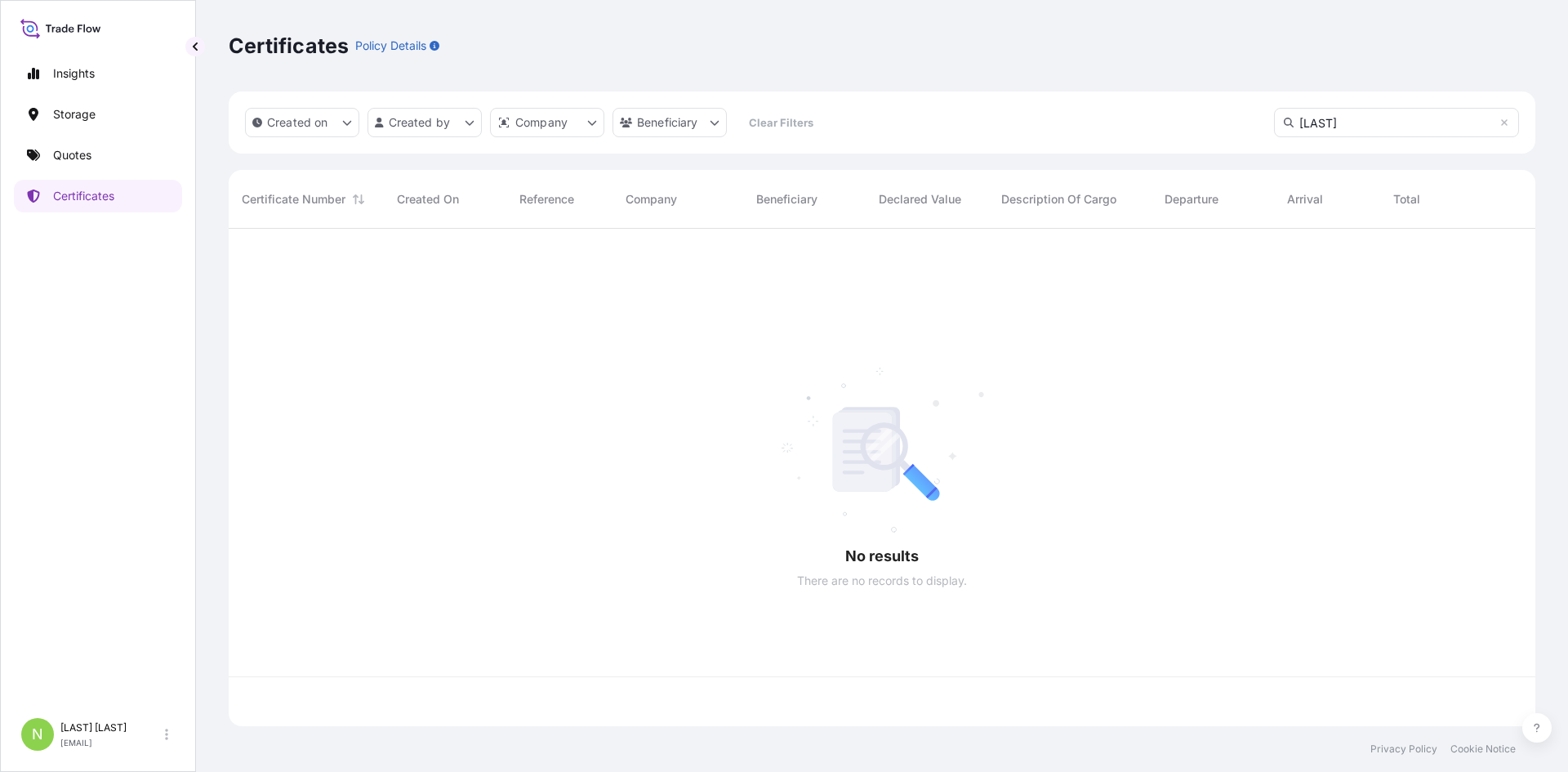 scroll, scrollTop: 494, scrollLeft: 1294, axis: both 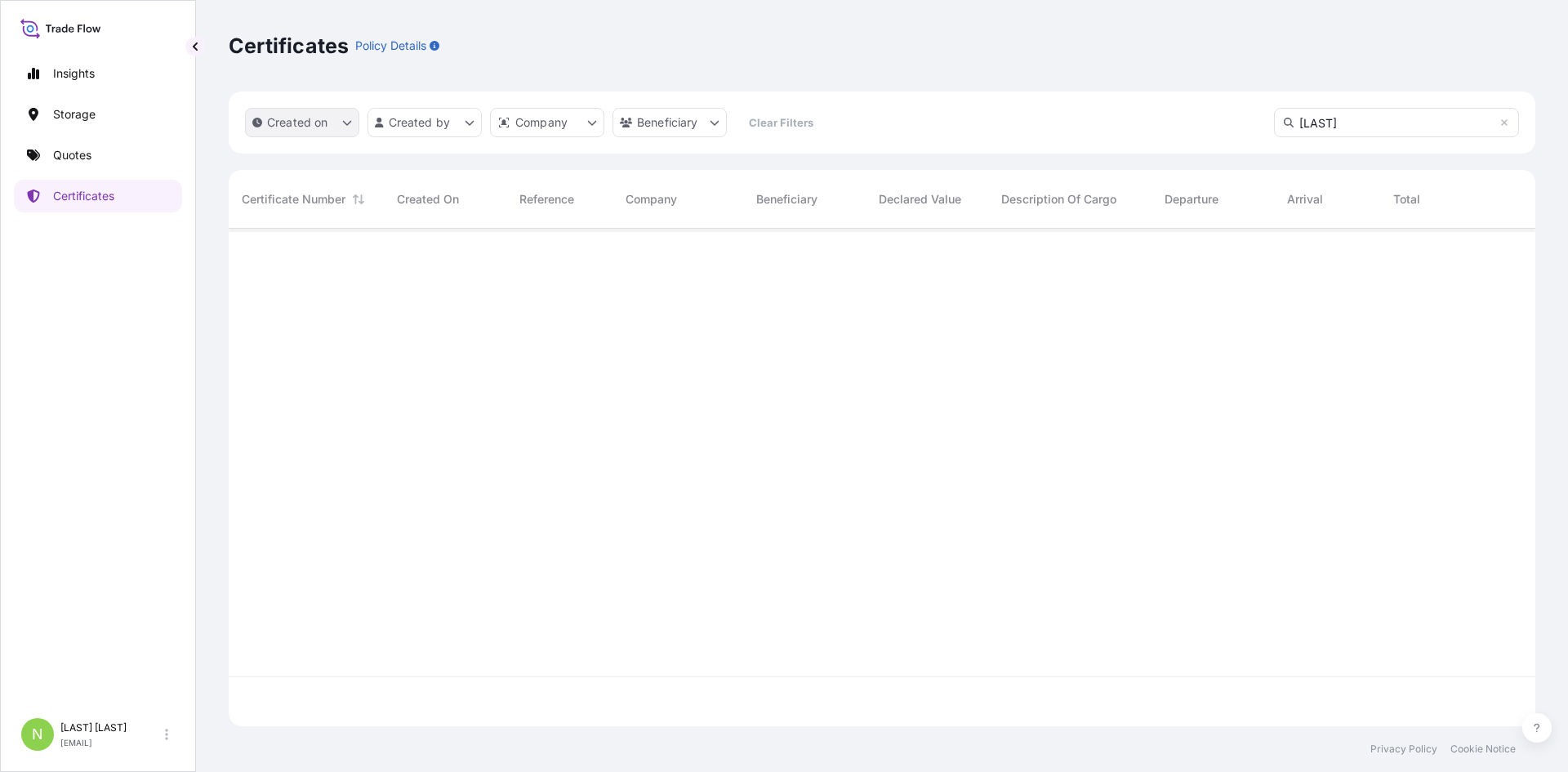click on "Created on" at bounding box center [302, 123] 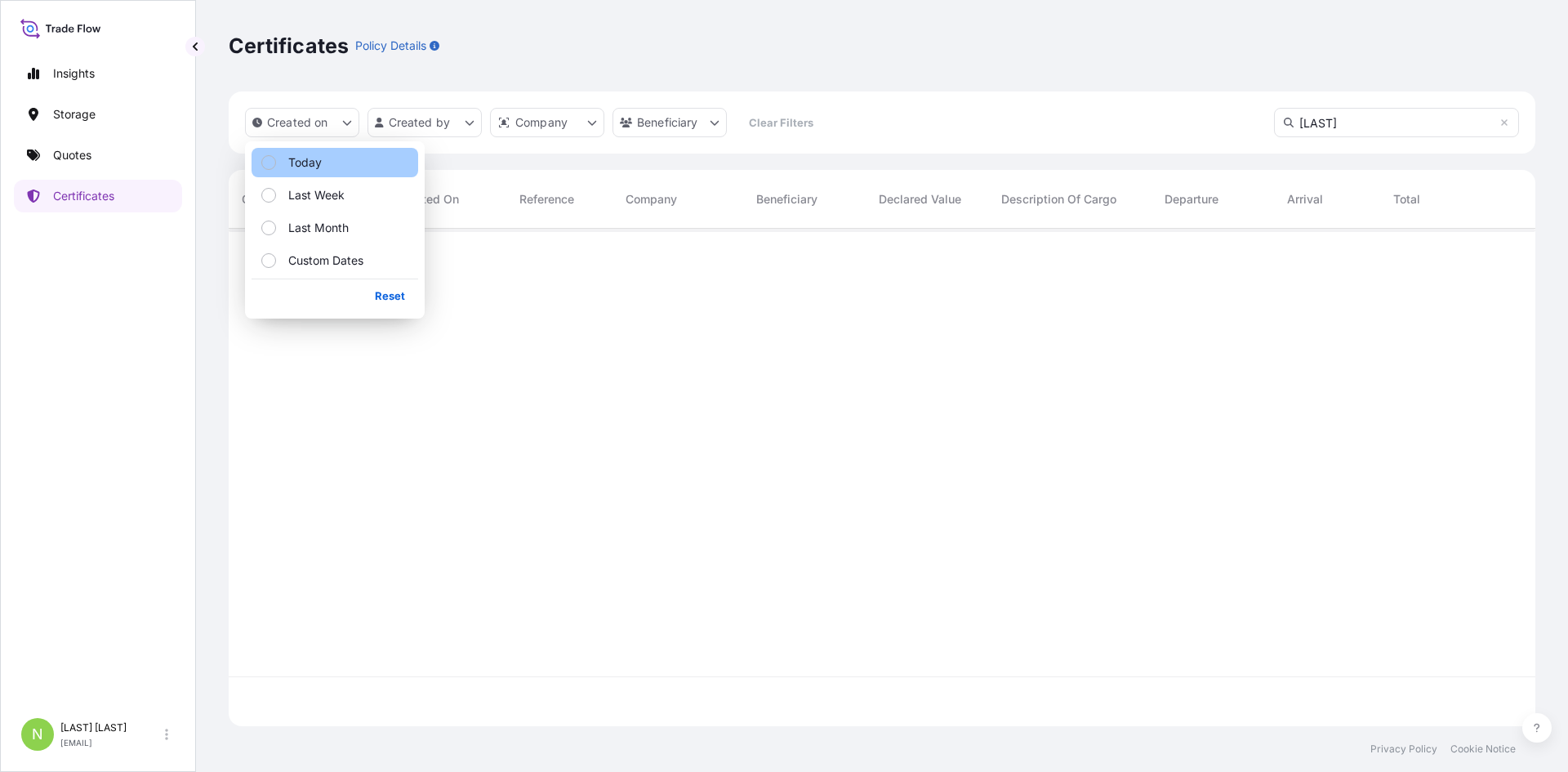click on "Today" at bounding box center (335, 163) 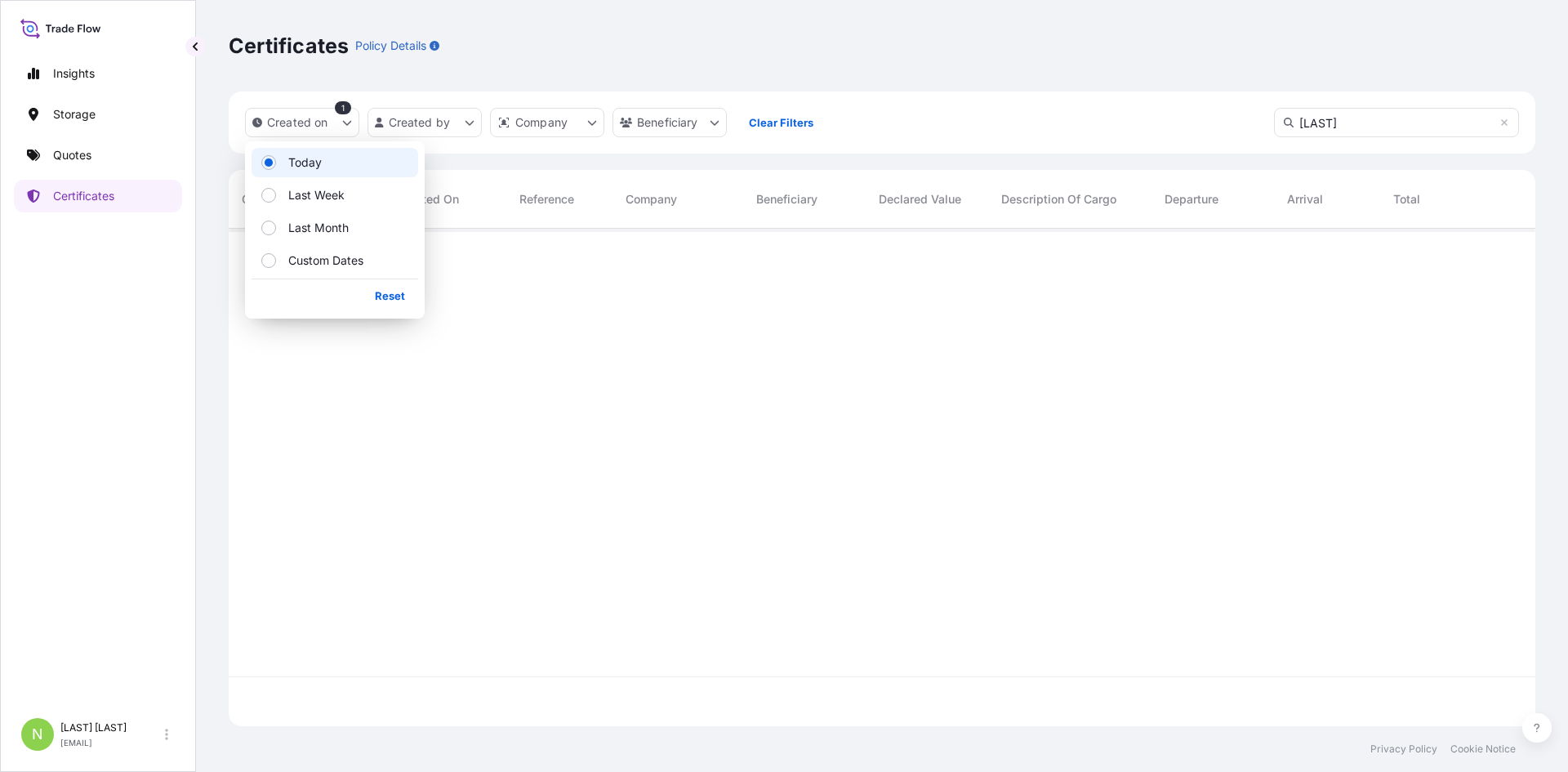 scroll, scrollTop: 13, scrollLeft: 13, axis: both 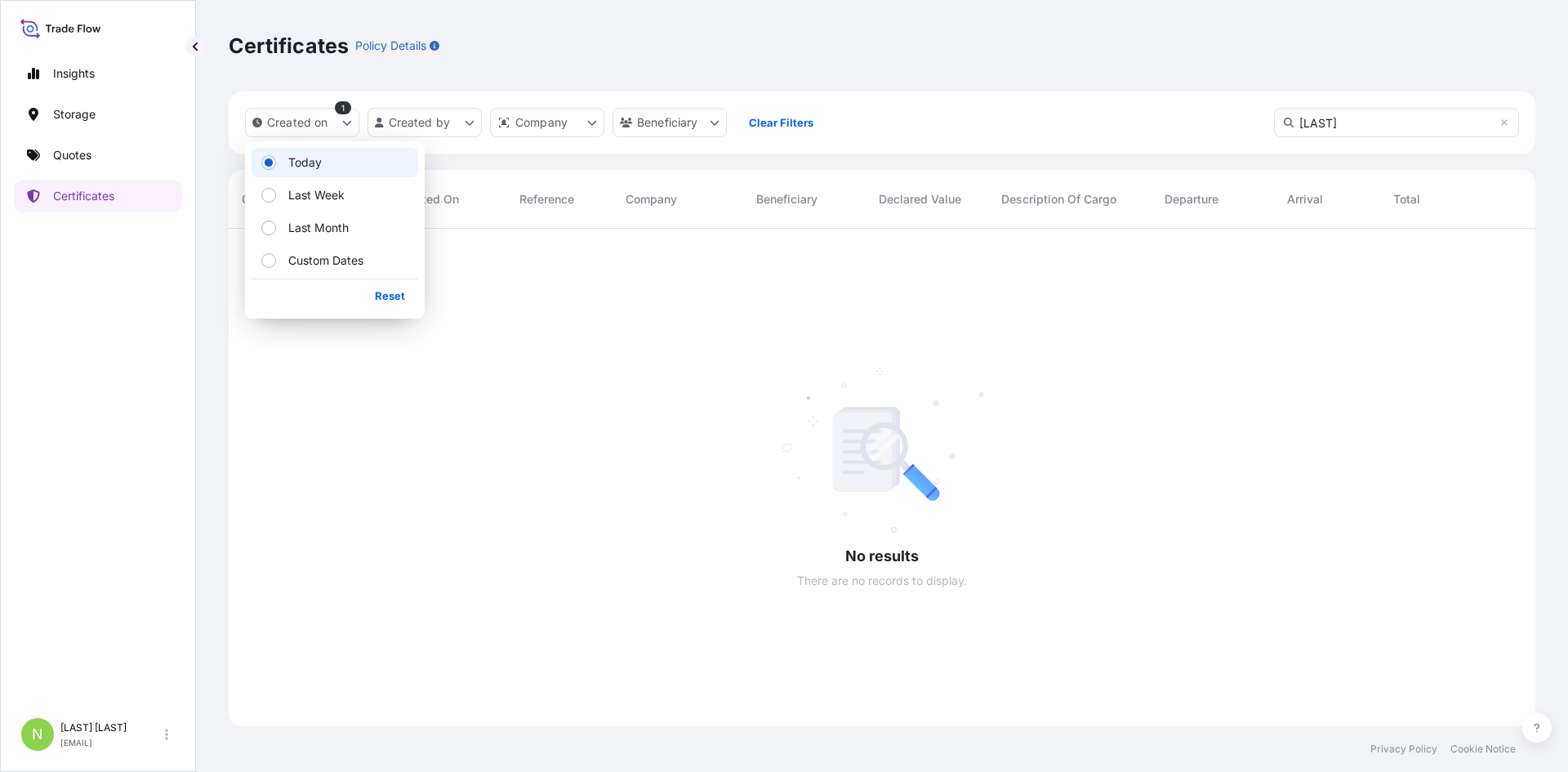 click at bounding box center [882, 477] 